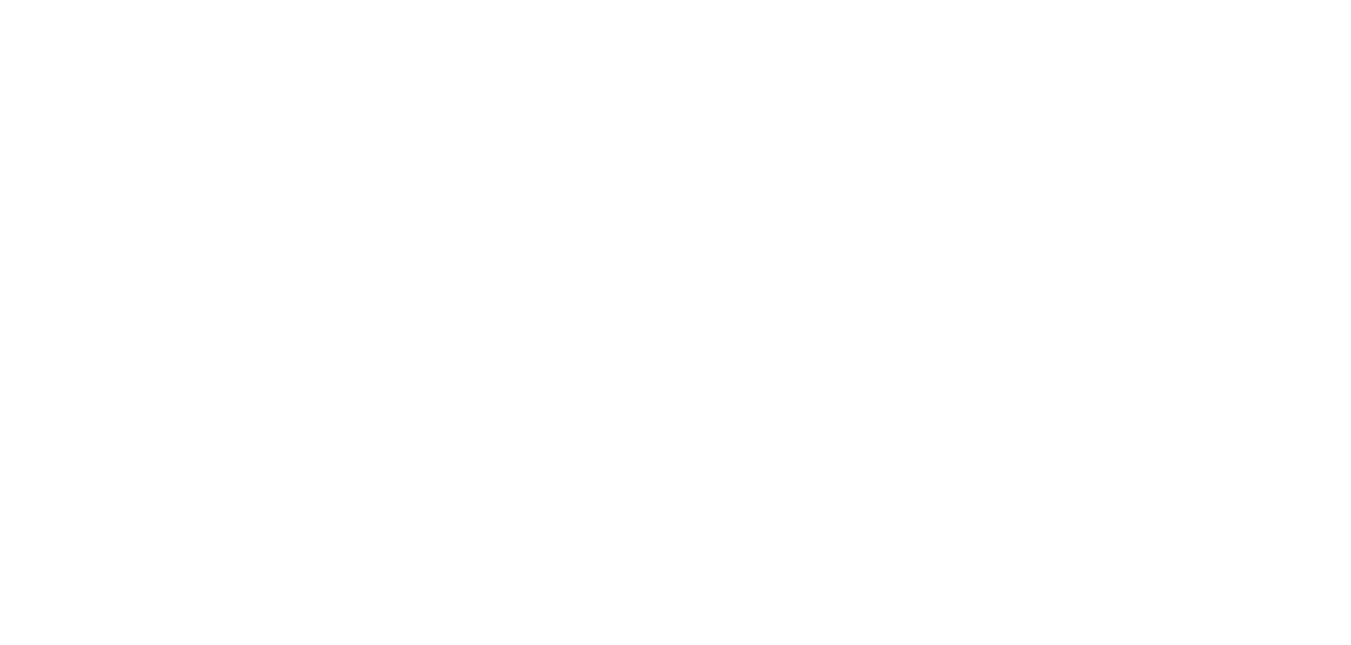scroll, scrollTop: 0, scrollLeft: 0, axis: both 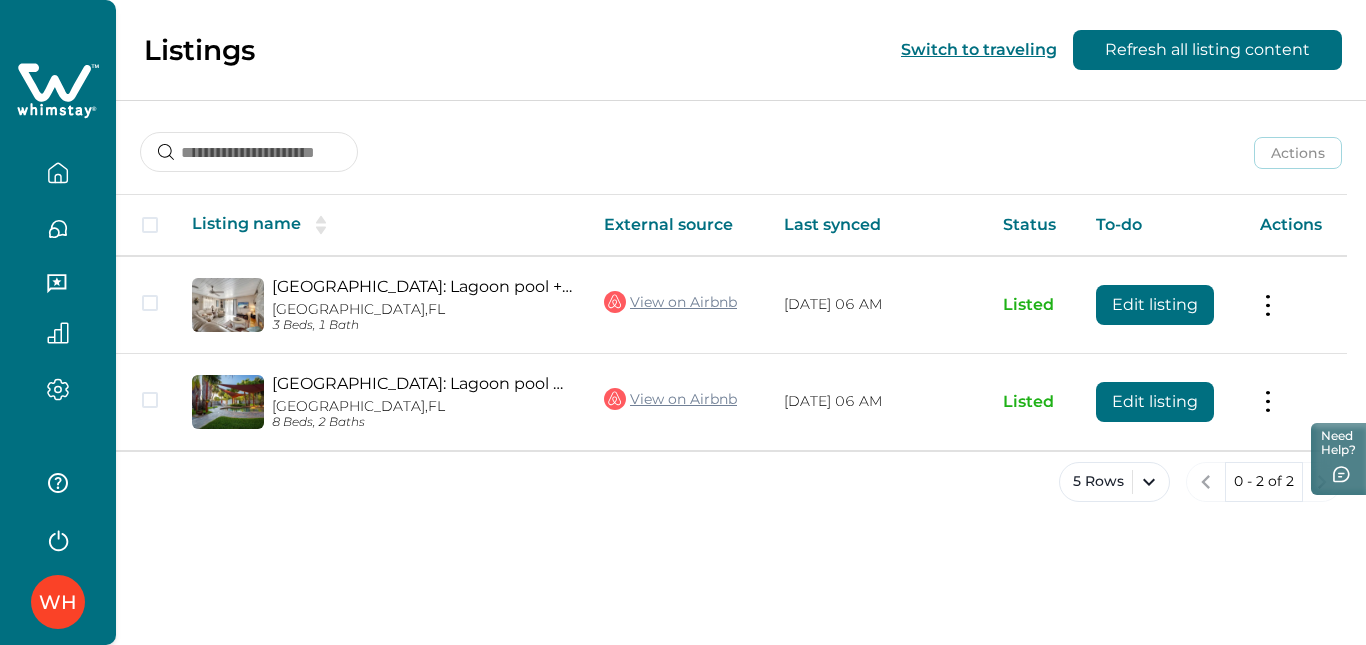 click 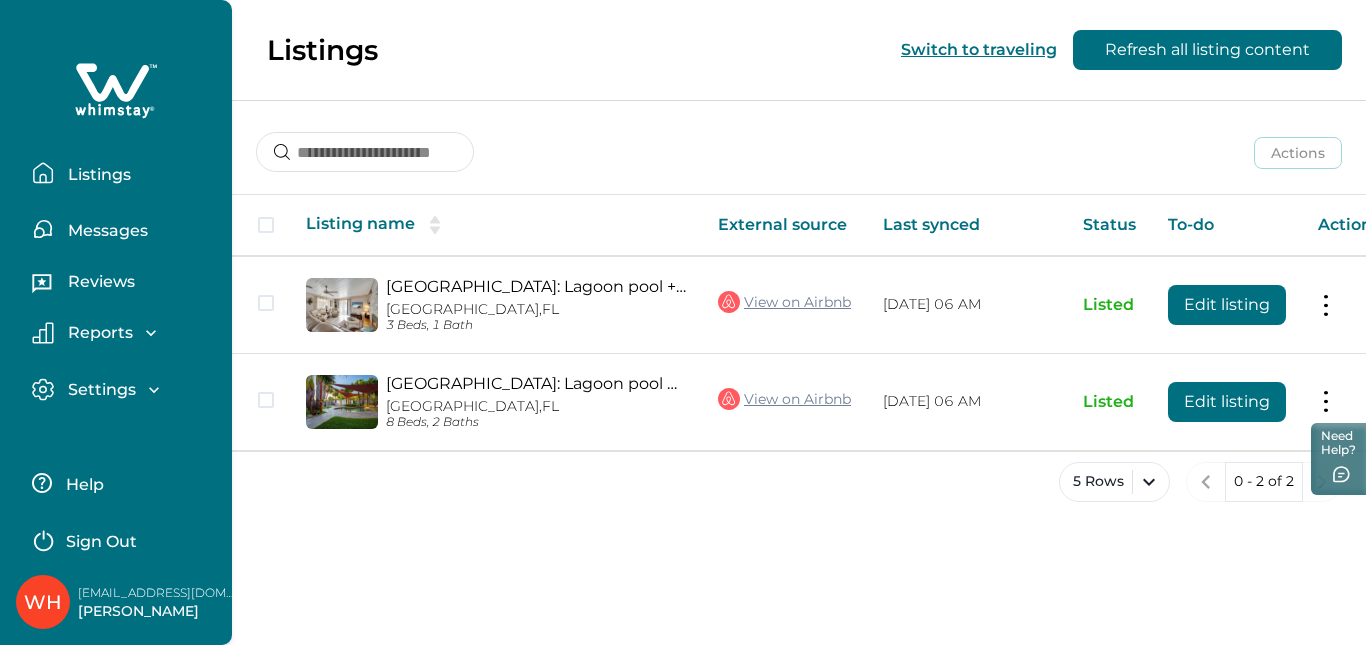click on "Messages" at bounding box center [105, 231] 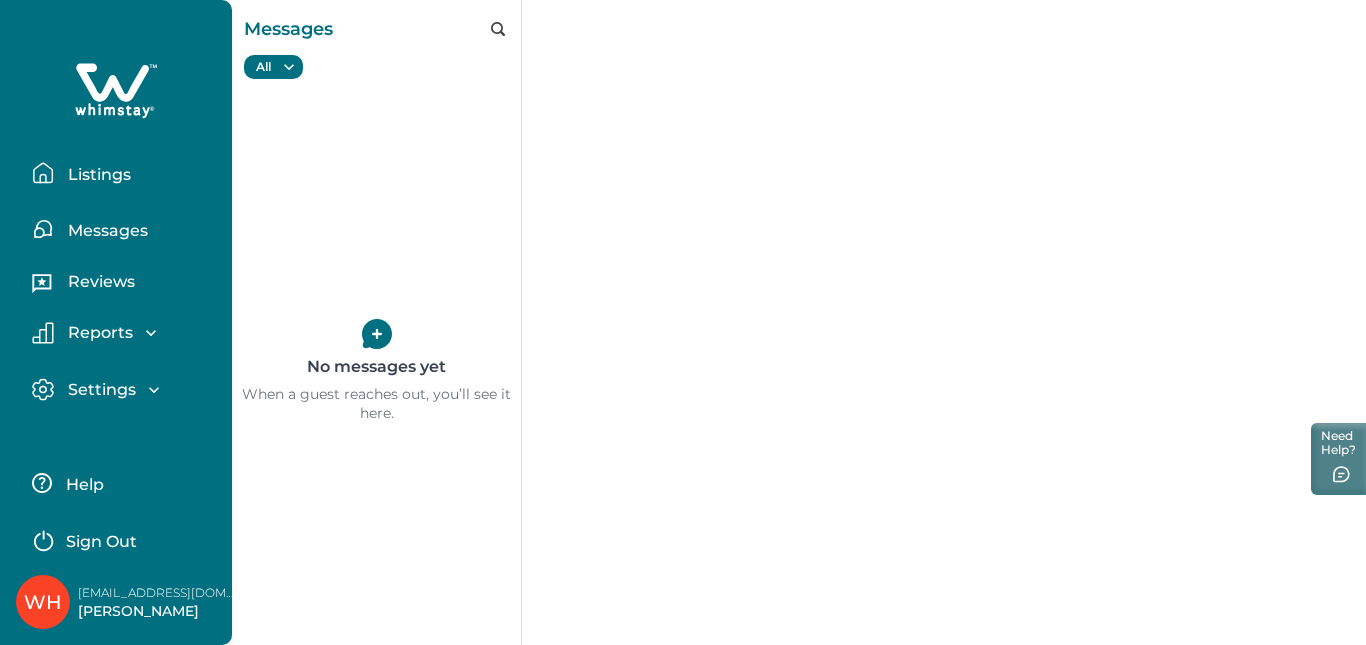 click on "Listings" at bounding box center [96, 175] 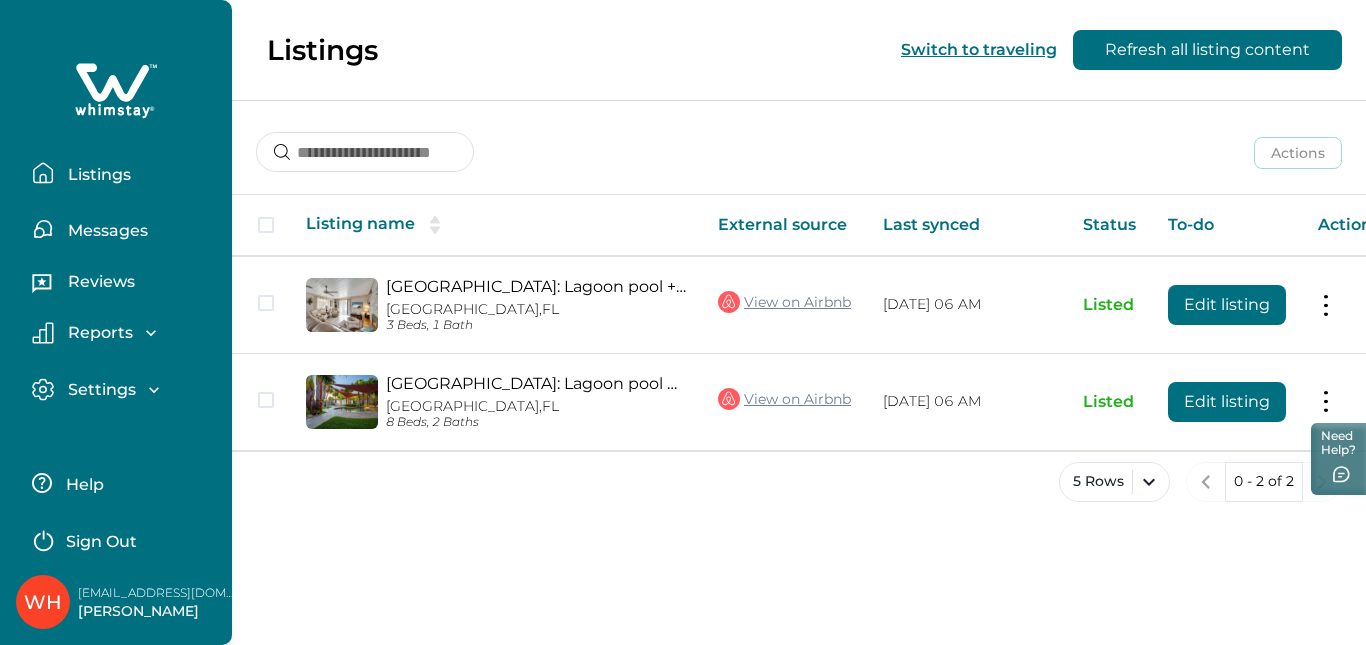 click on "Settings" at bounding box center (99, 390) 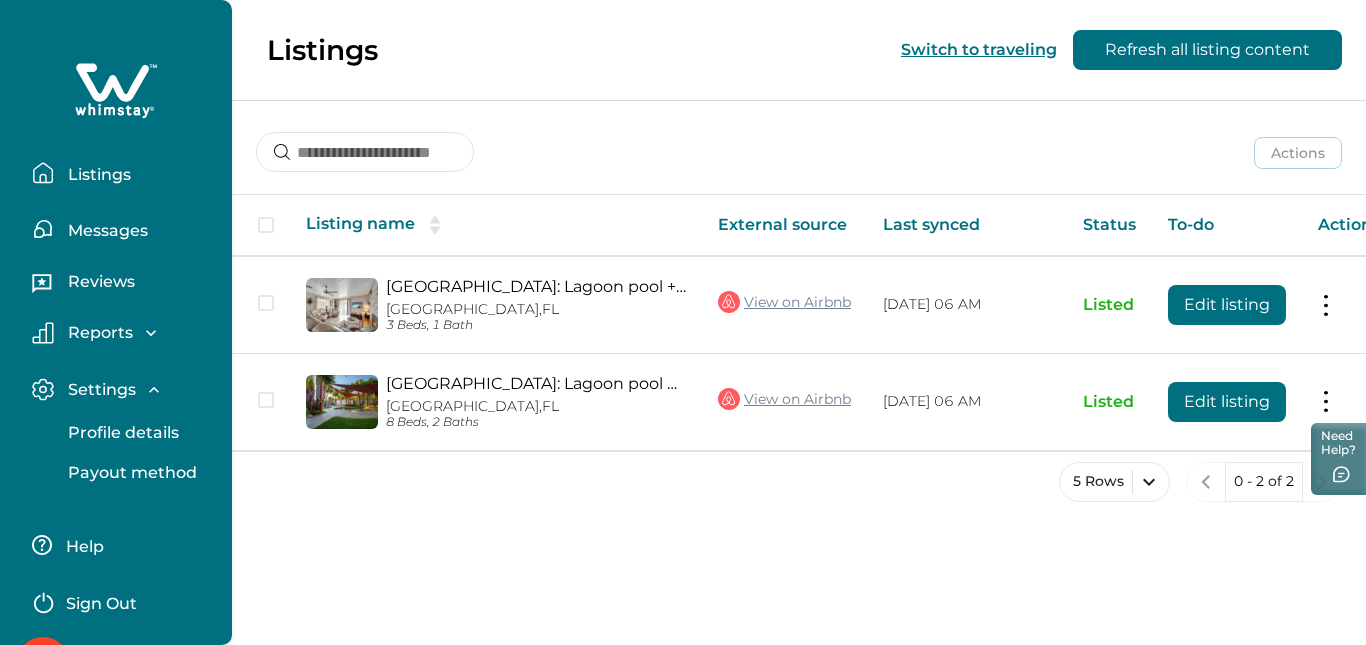 click on "Profile details" at bounding box center (120, 433) 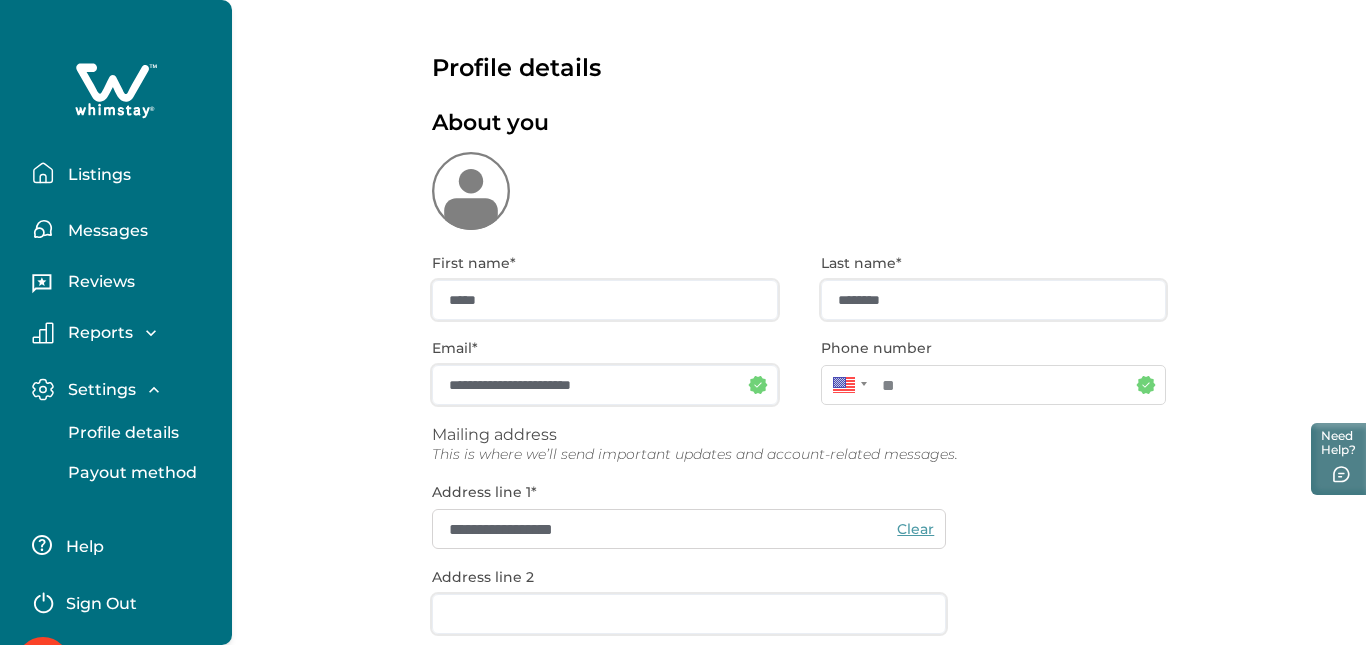 type on "**********" 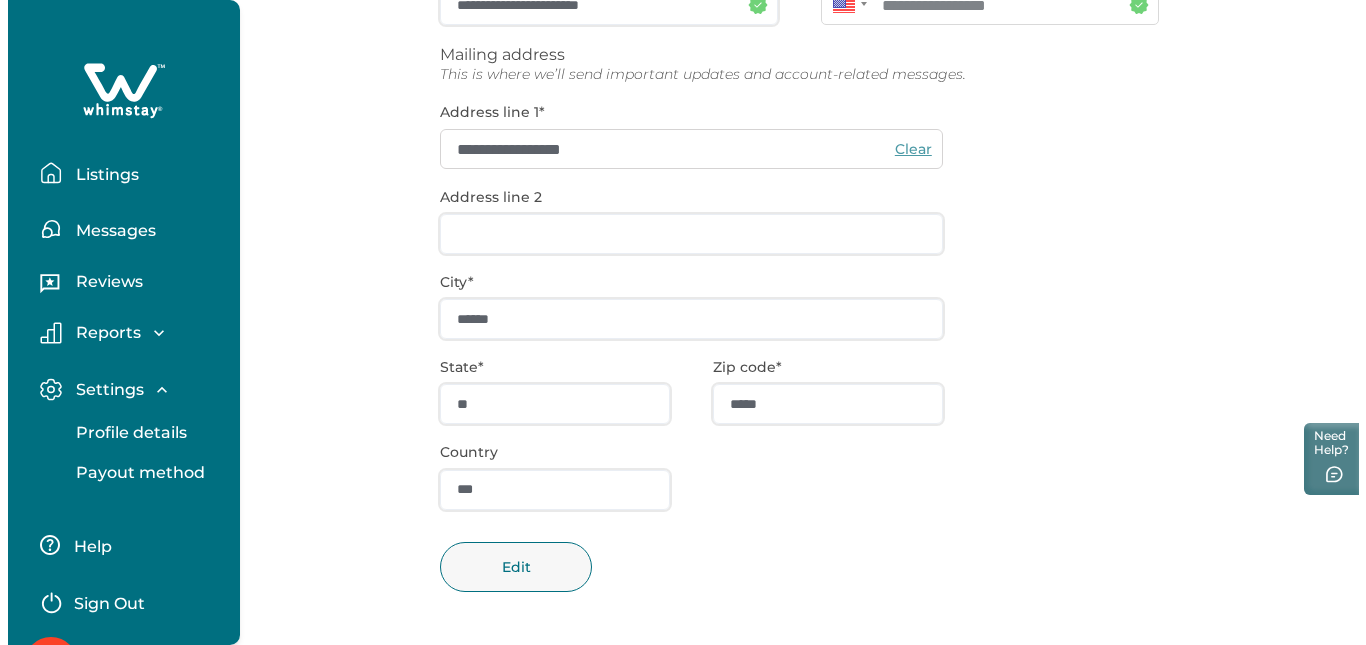 scroll, scrollTop: 0, scrollLeft: 0, axis: both 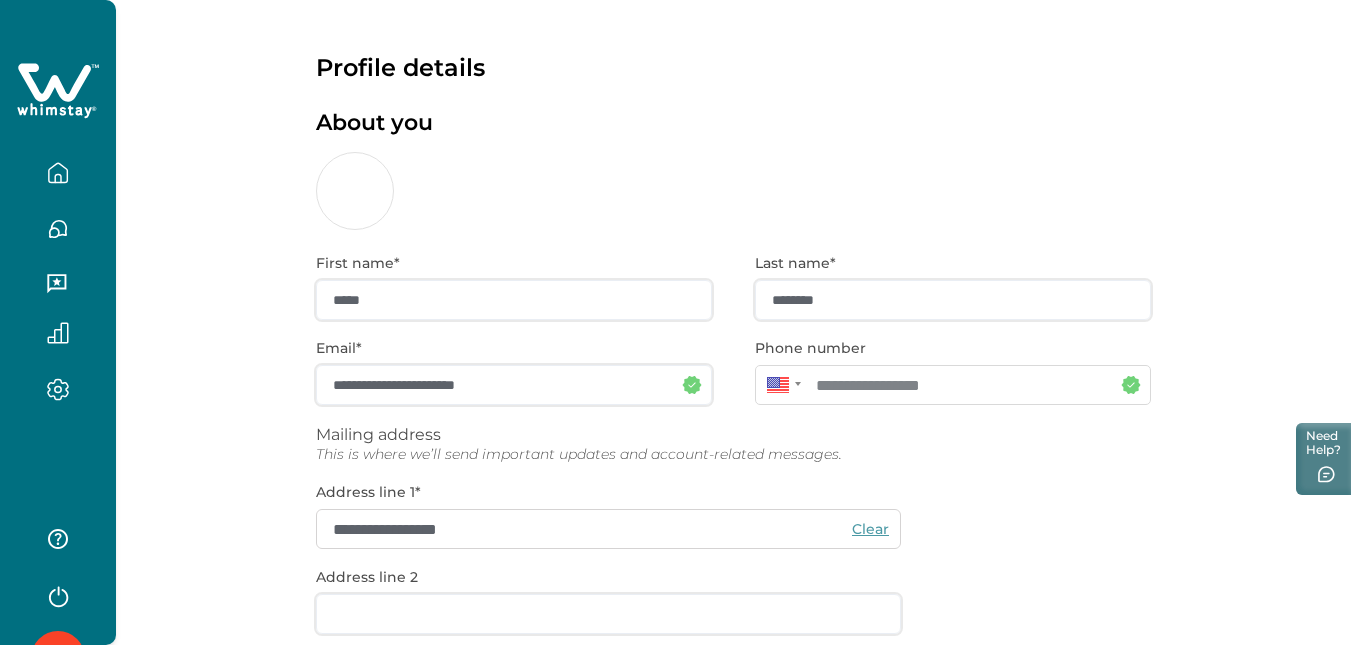 click on "About you" at bounding box center (733, 170) 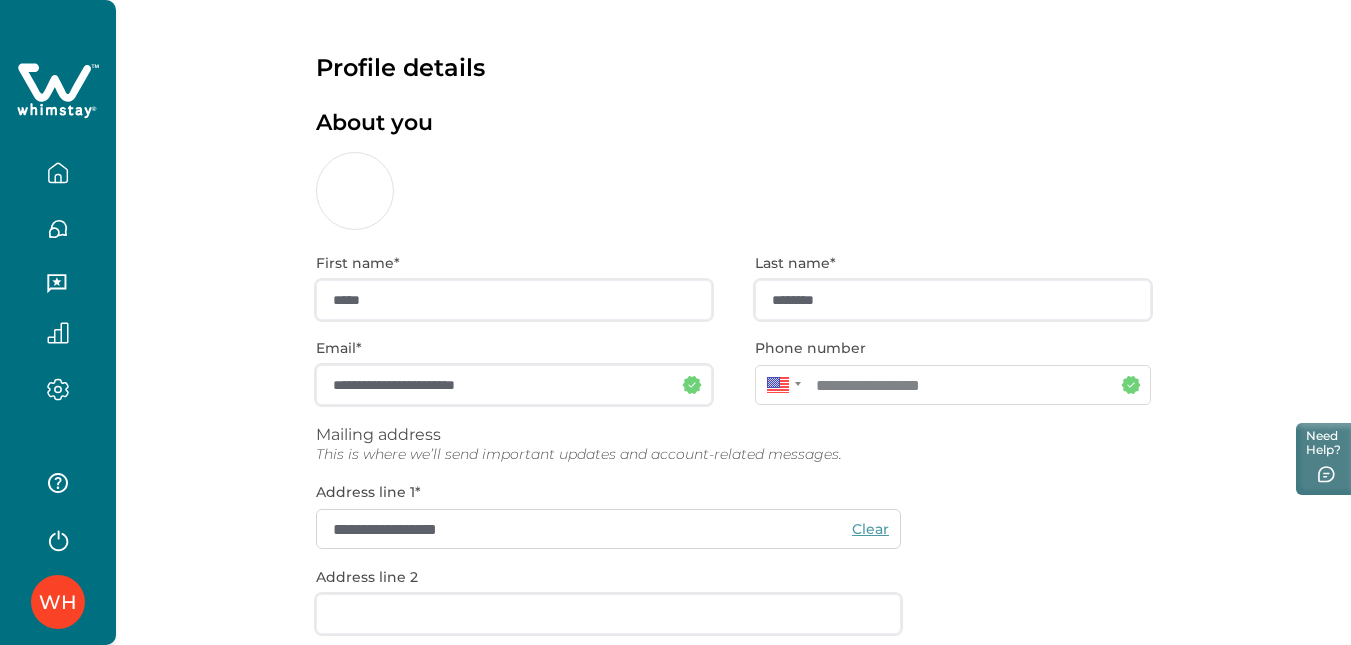 click at bounding box center (355, 191) 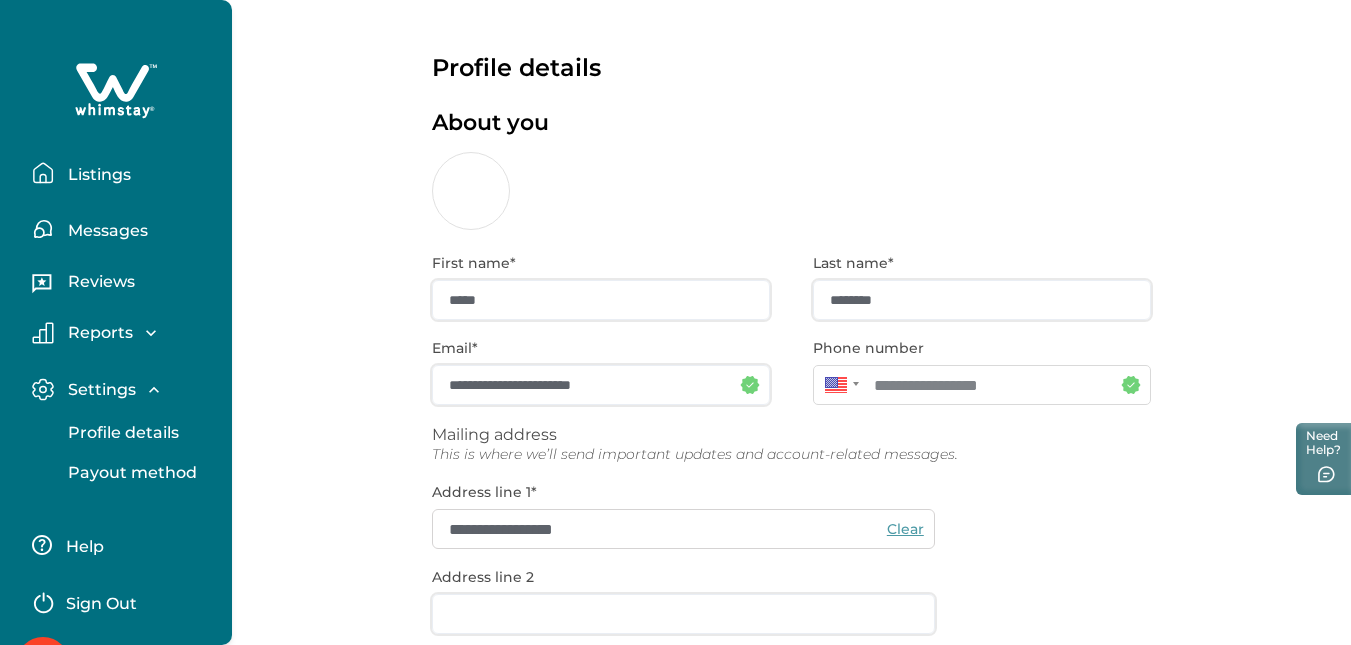 click on "Profile details" at bounding box center [120, 433] 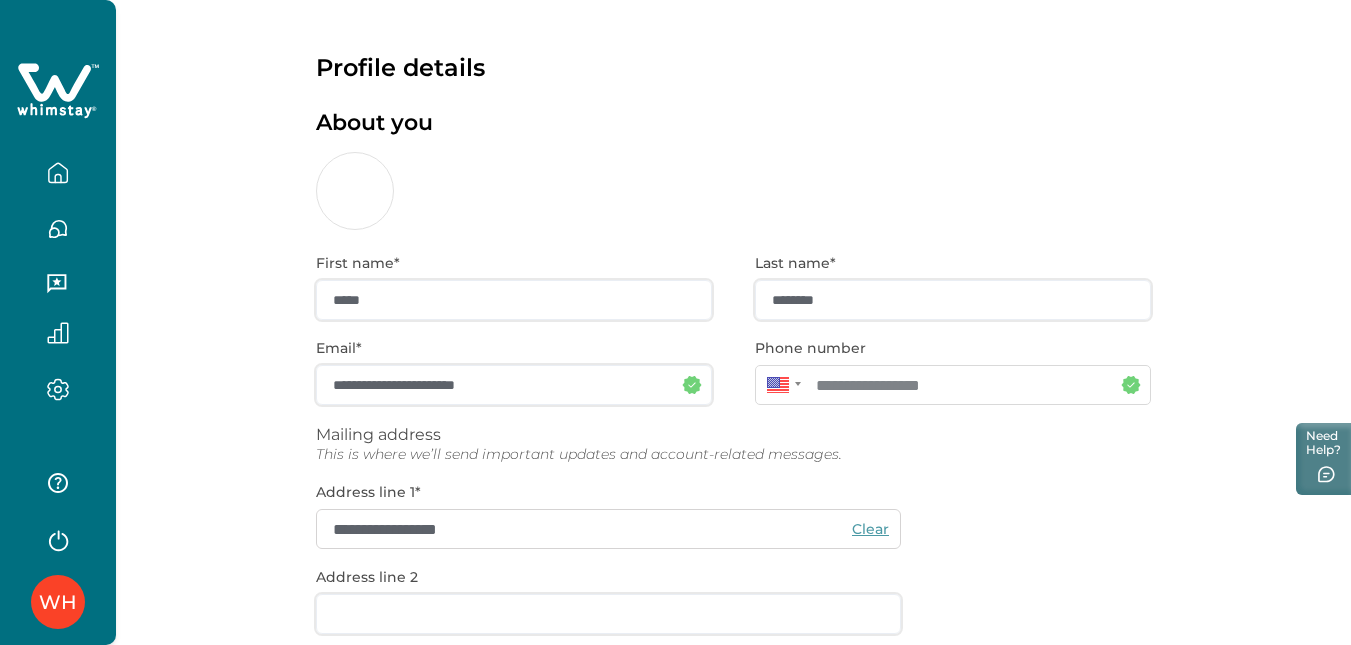 click on "About you" at bounding box center [733, 170] 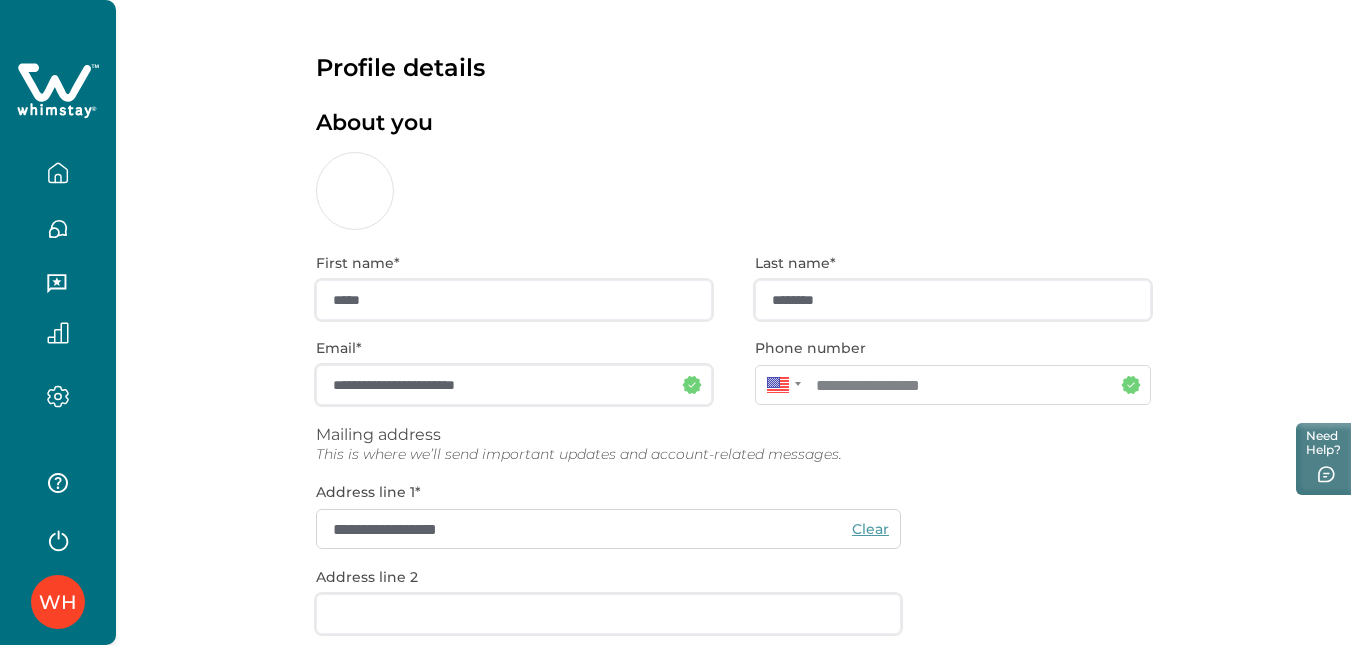 click on "**********" at bounding box center [733, 512] 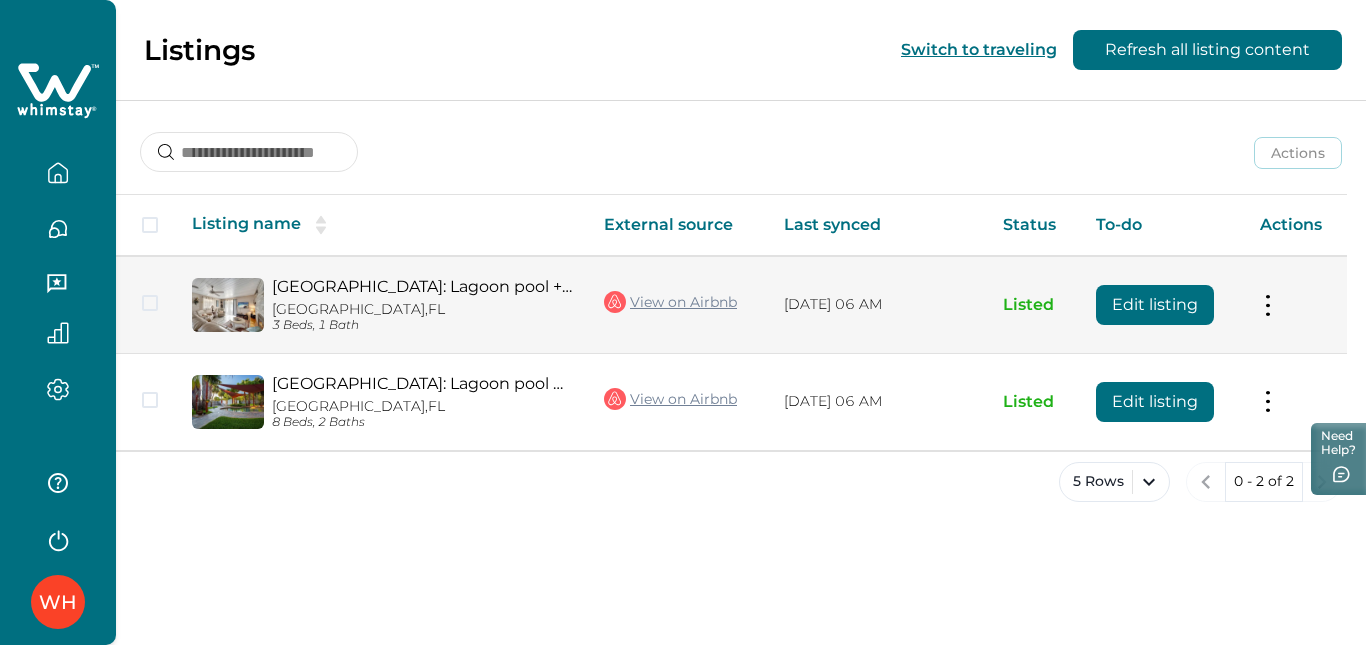 click on "View on Airbnb" at bounding box center (670, 302) 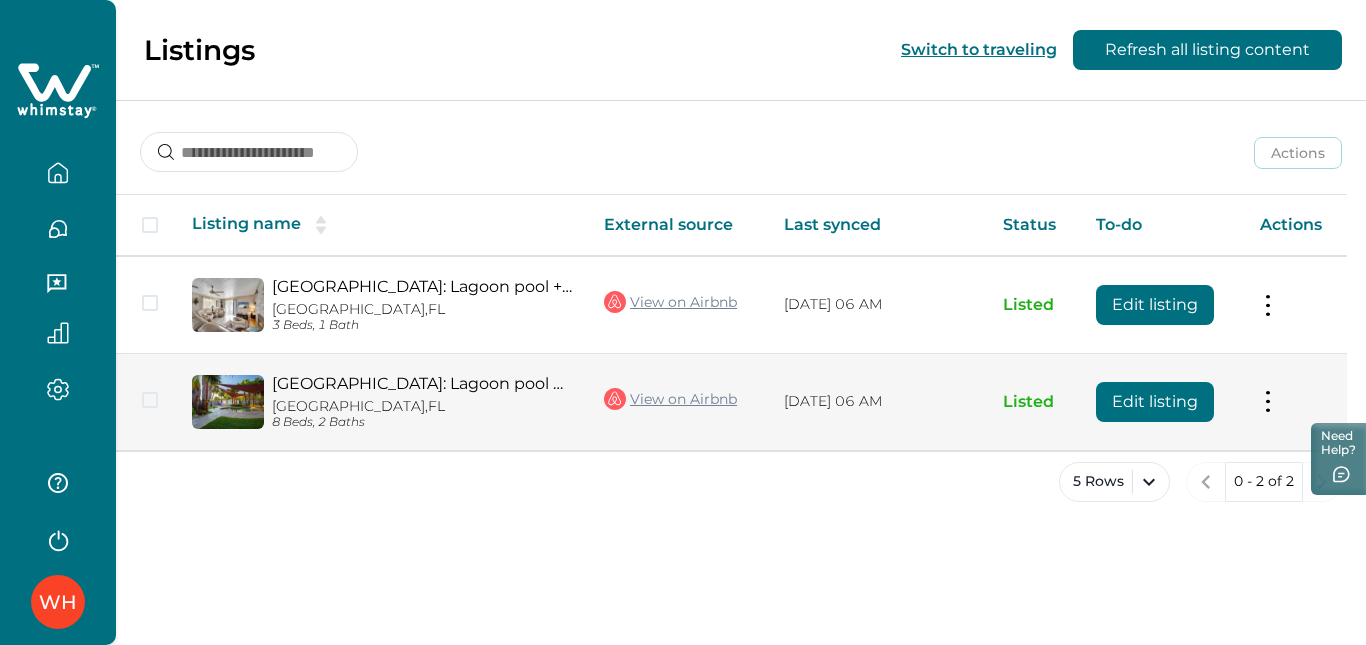 click on "View on Airbnb" at bounding box center (670, 399) 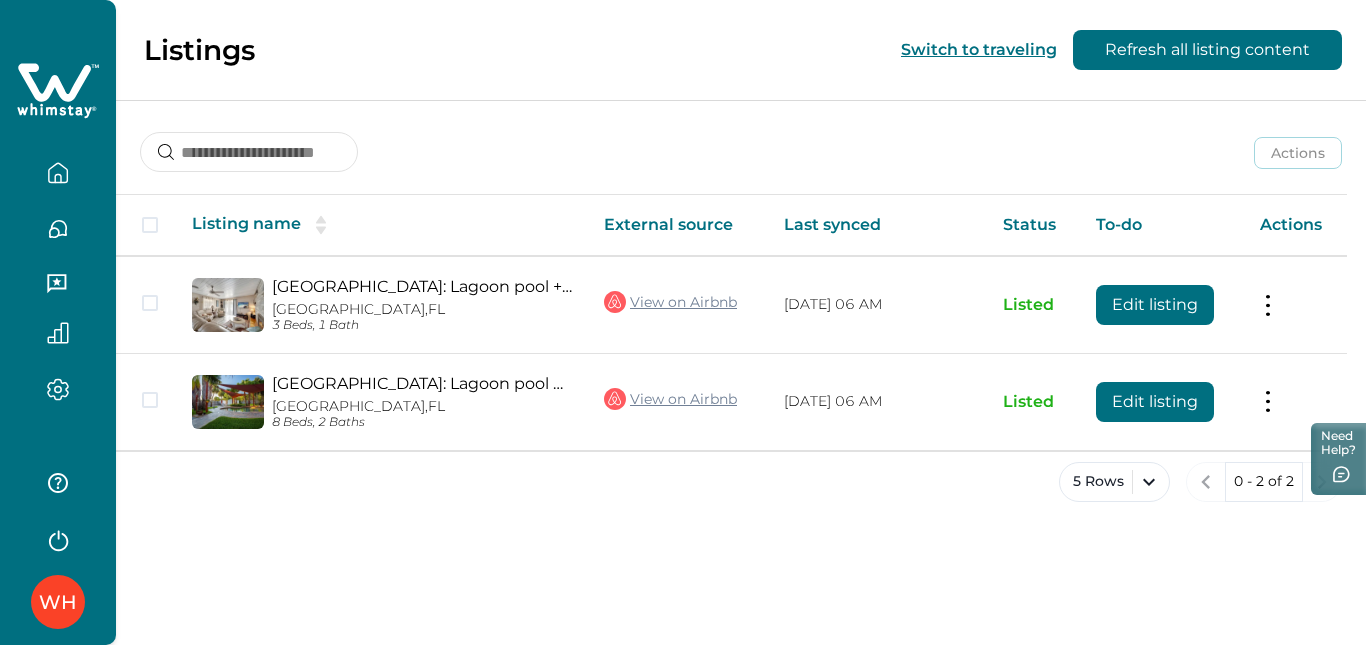 click 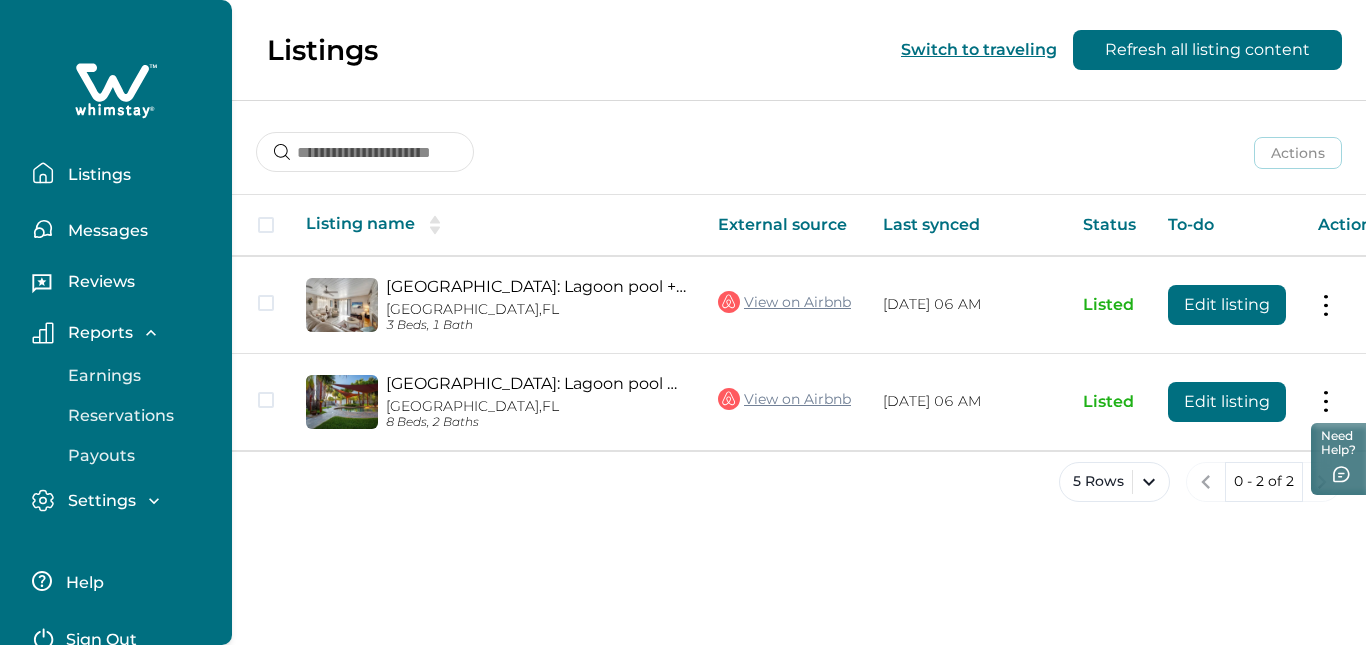 click on "Listings Messages Reviews Reports Earnings Reservations Payouts Settings Profile details Payout method" at bounding box center [116, 272] 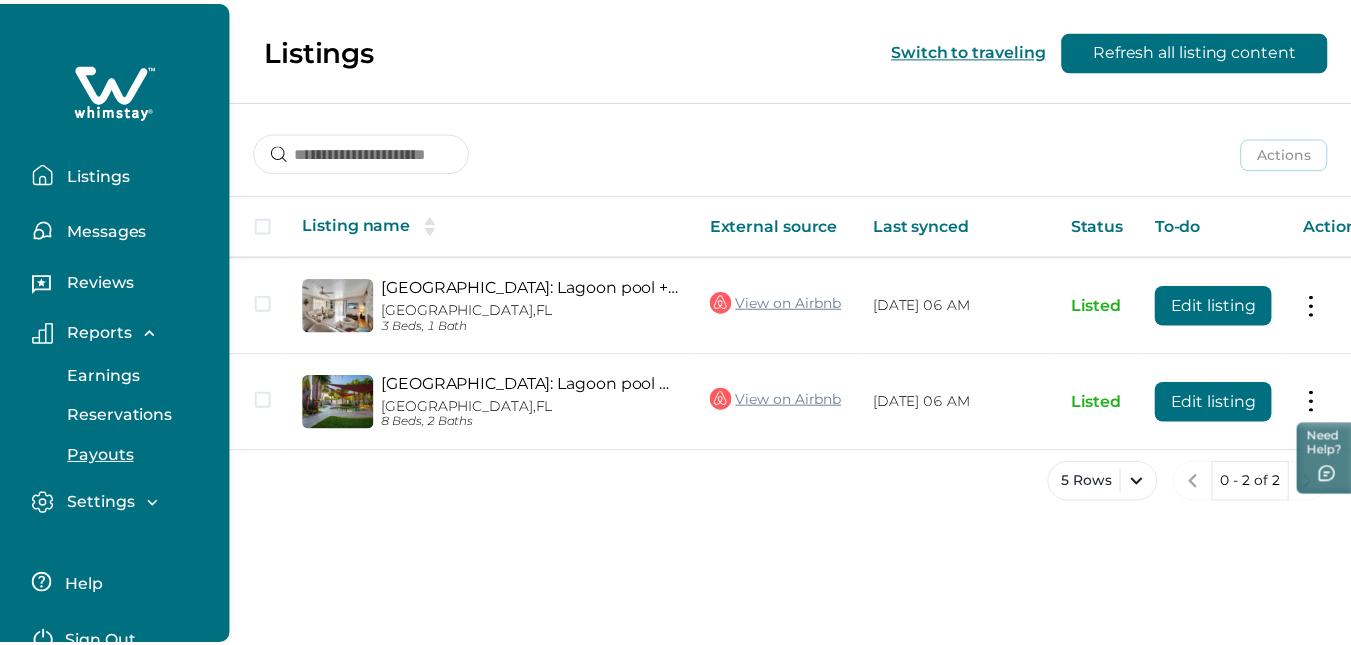 scroll, scrollTop: 101, scrollLeft: 0, axis: vertical 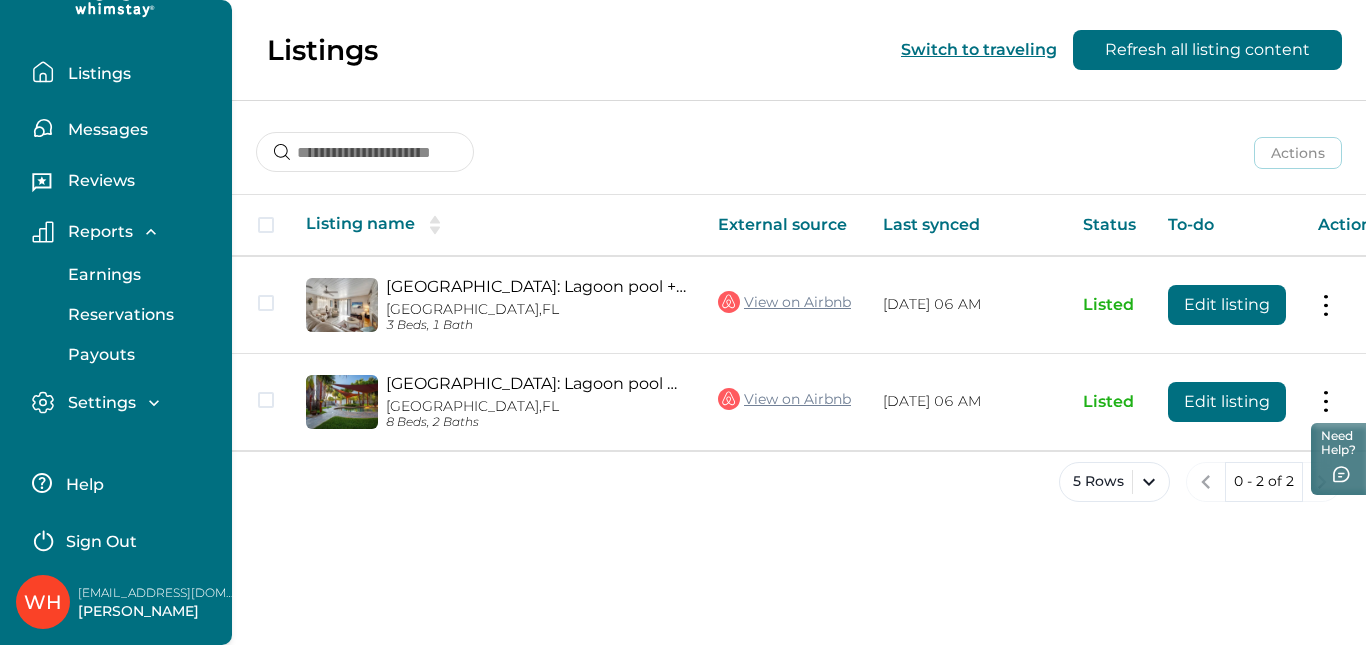 click 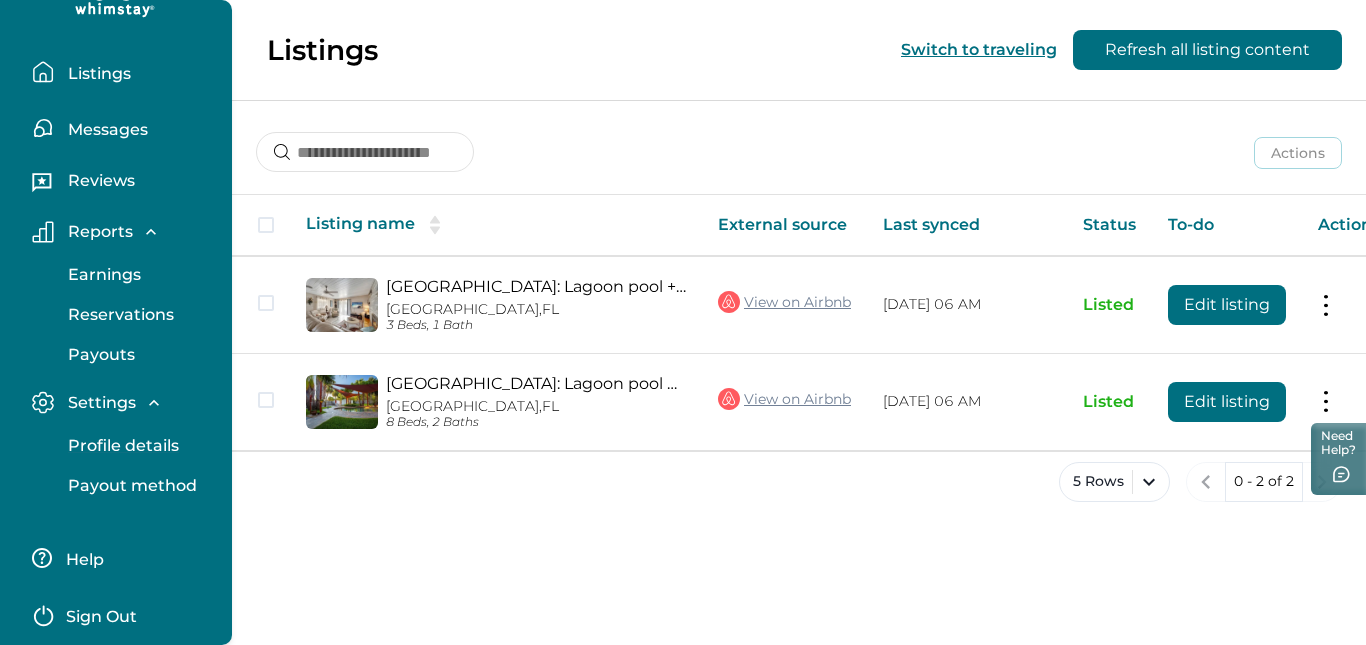 click on "Profile details" at bounding box center [120, 446] 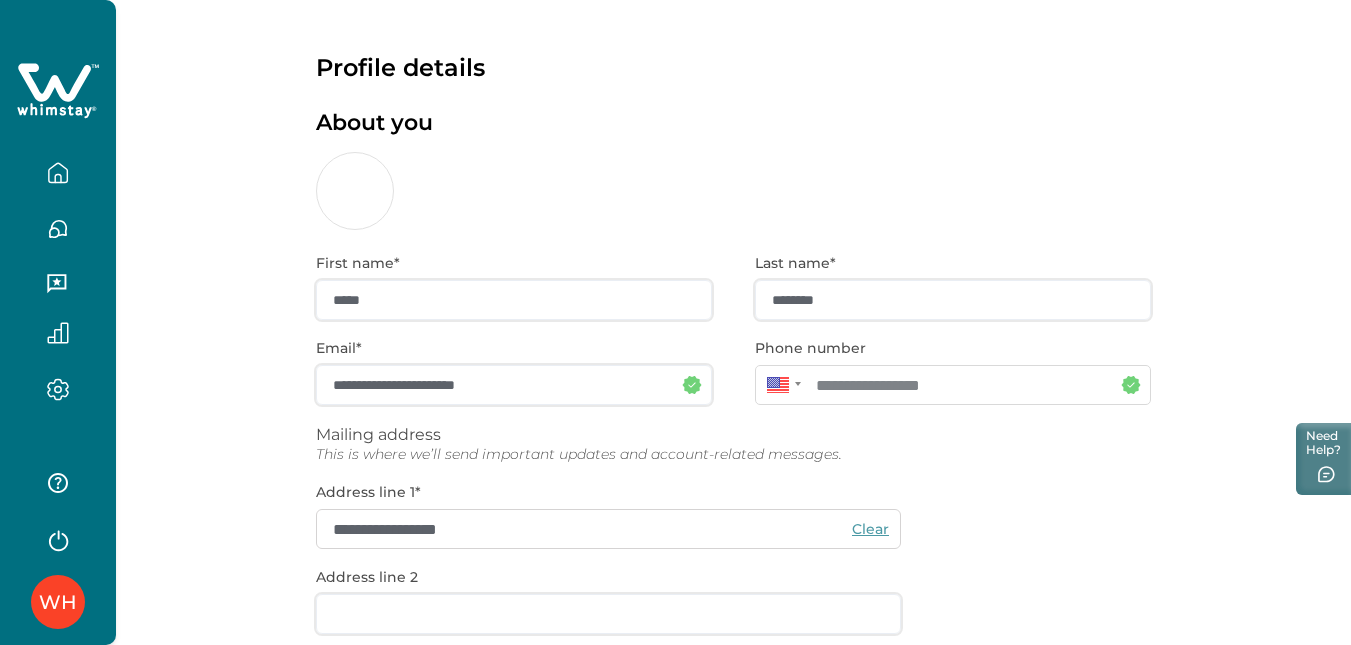 click on "About you" at bounding box center [733, 170] 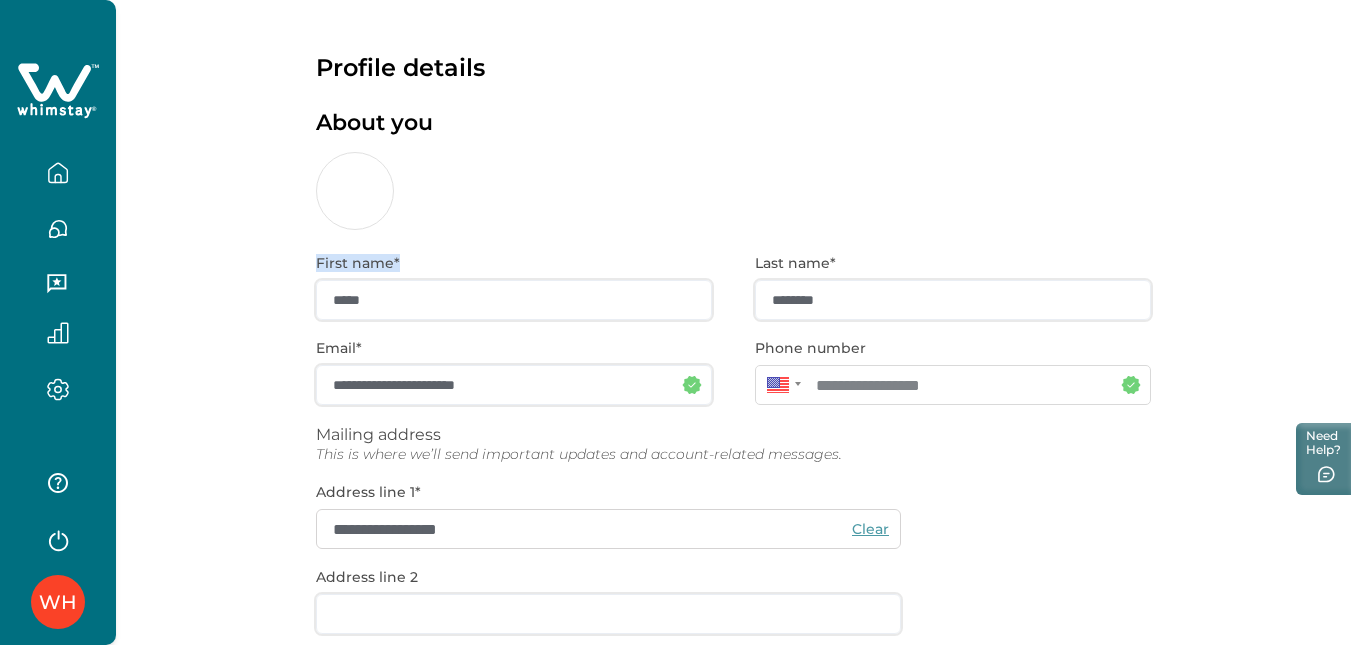 drag, startPoint x: 360, startPoint y: 189, endPoint x: 418, endPoint y: 307, distance: 131.48384 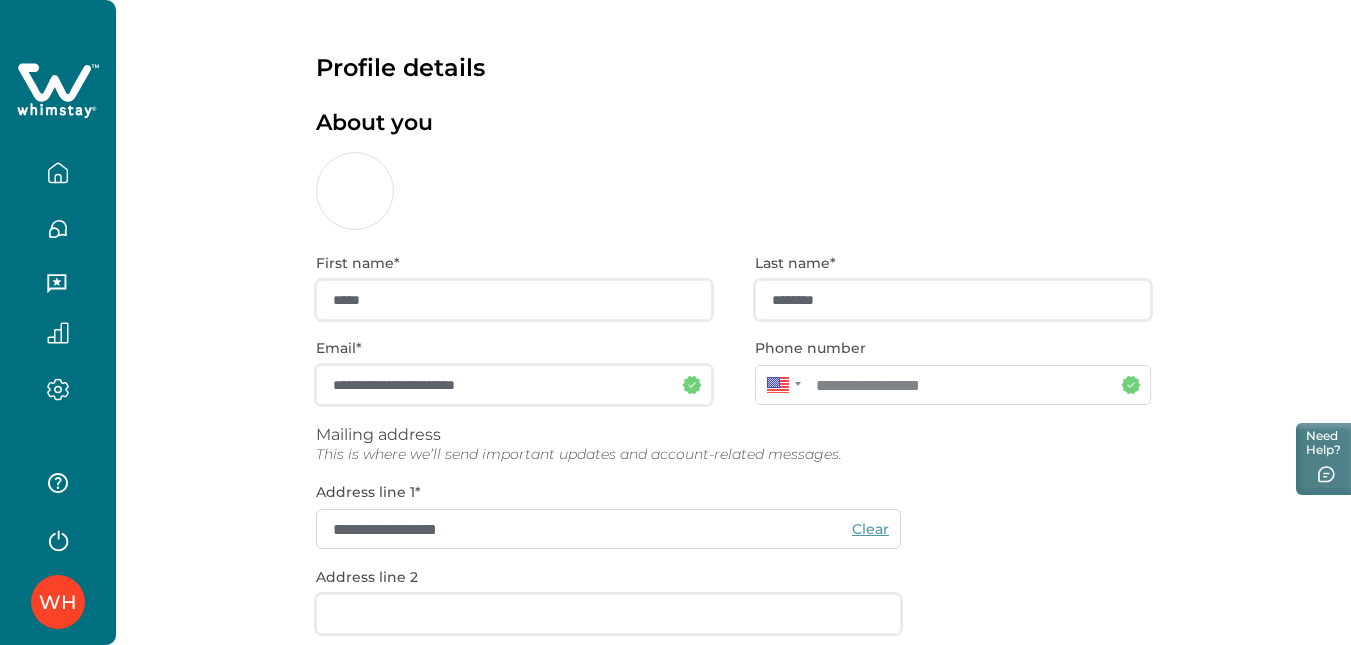 click on "**********" at bounding box center [733, 627] 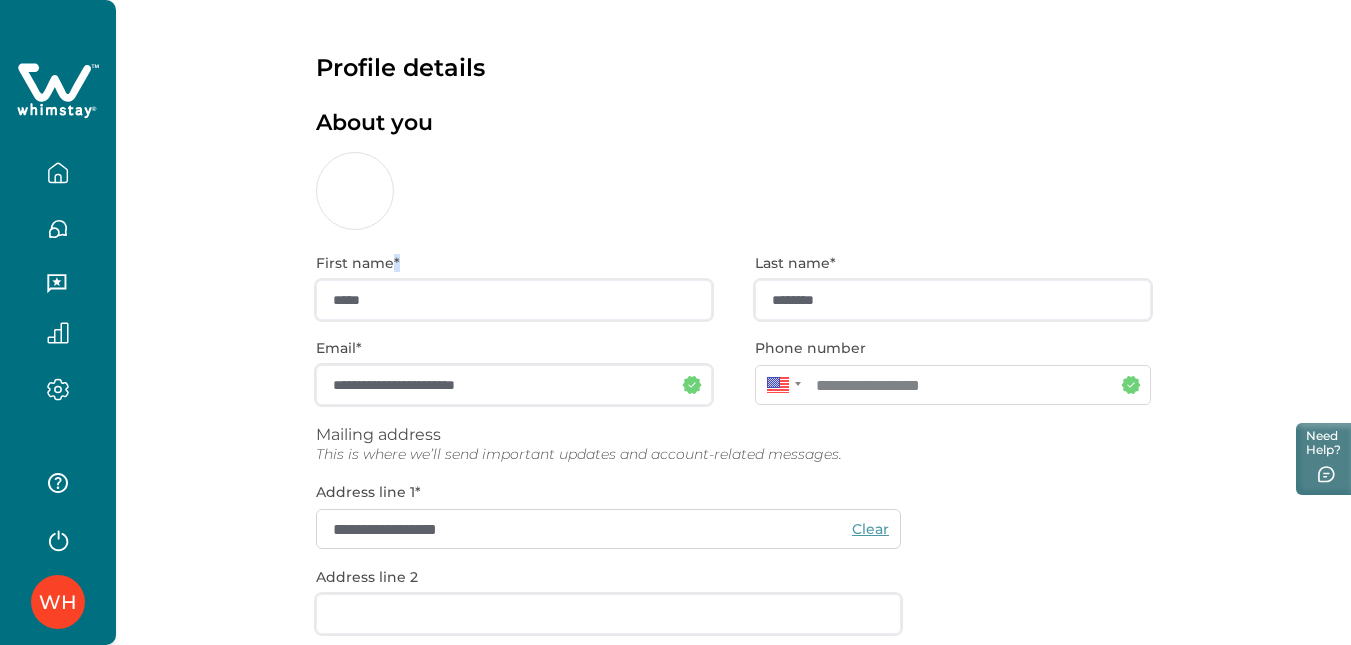 click on "**********" at bounding box center [733, 627] 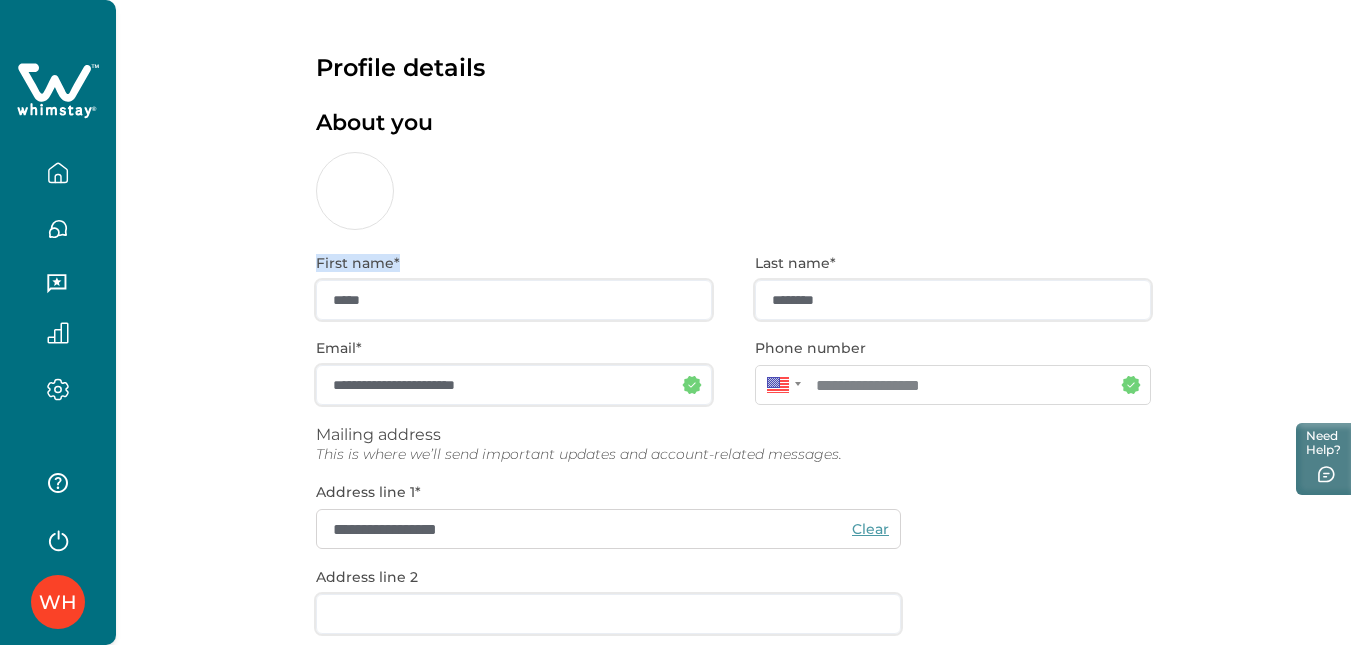 click on "**********" at bounding box center (733, 627) 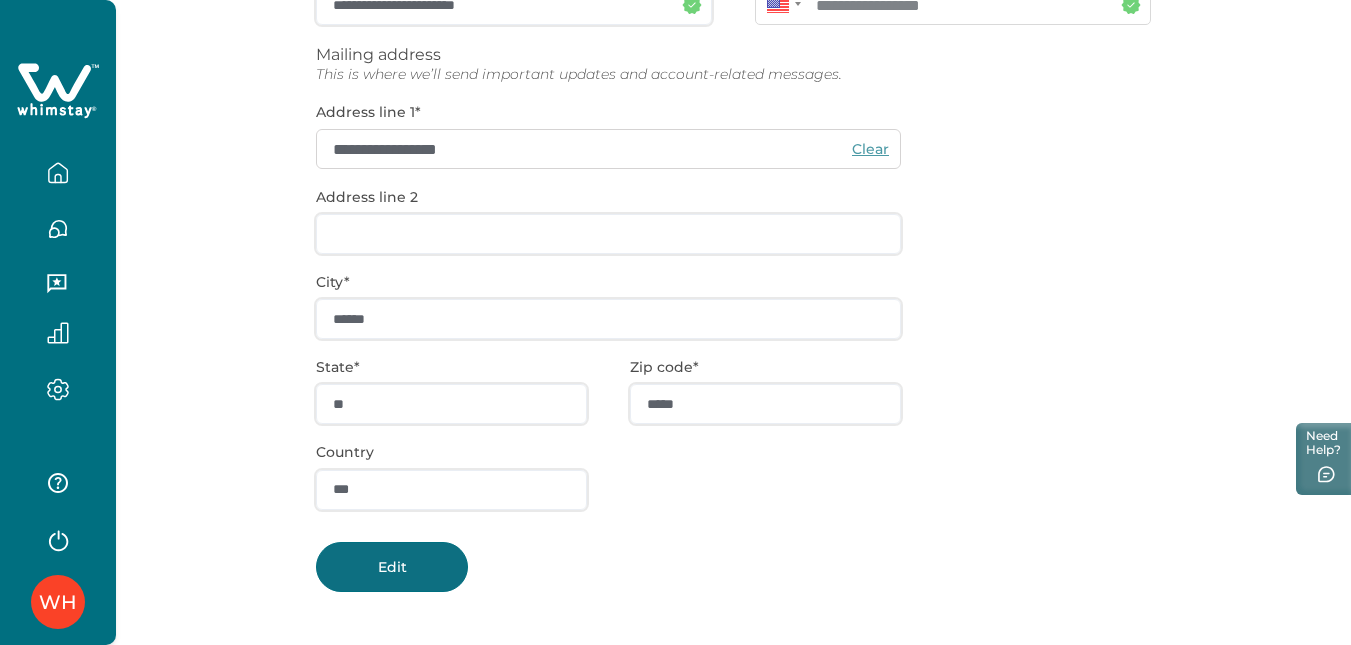click on "Edit" at bounding box center (392, 567) 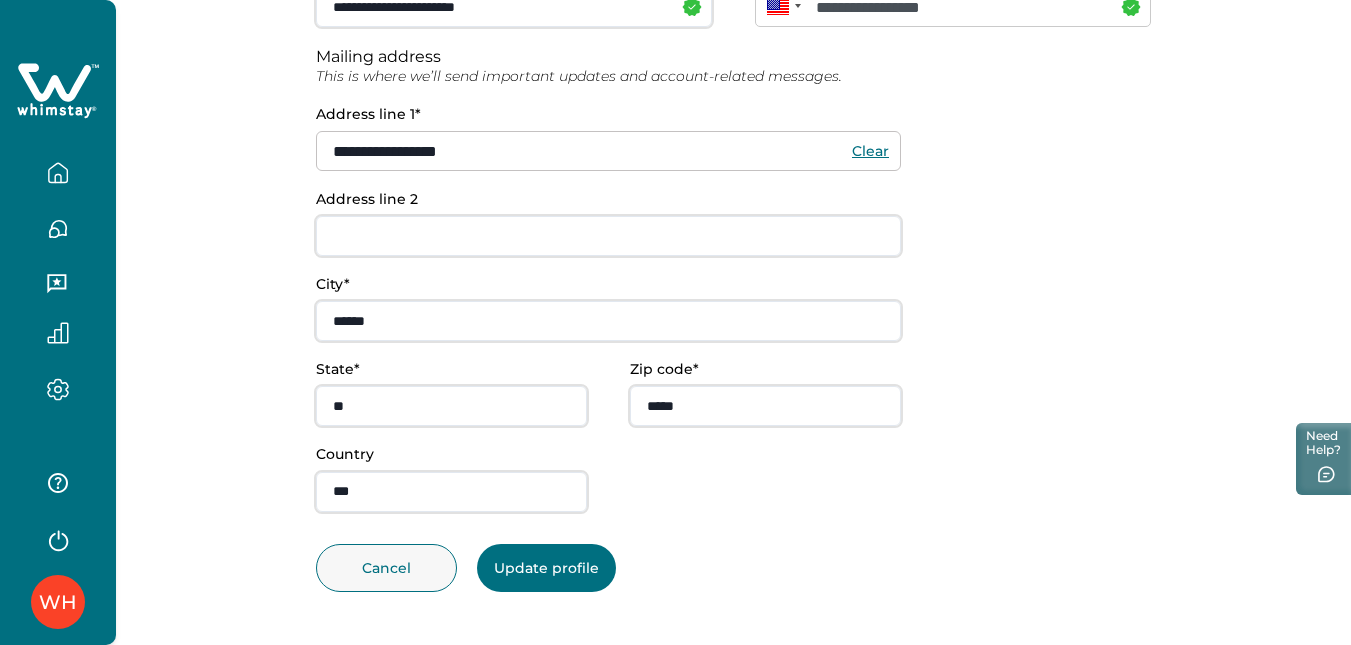 scroll, scrollTop: 0, scrollLeft: 0, axis: both 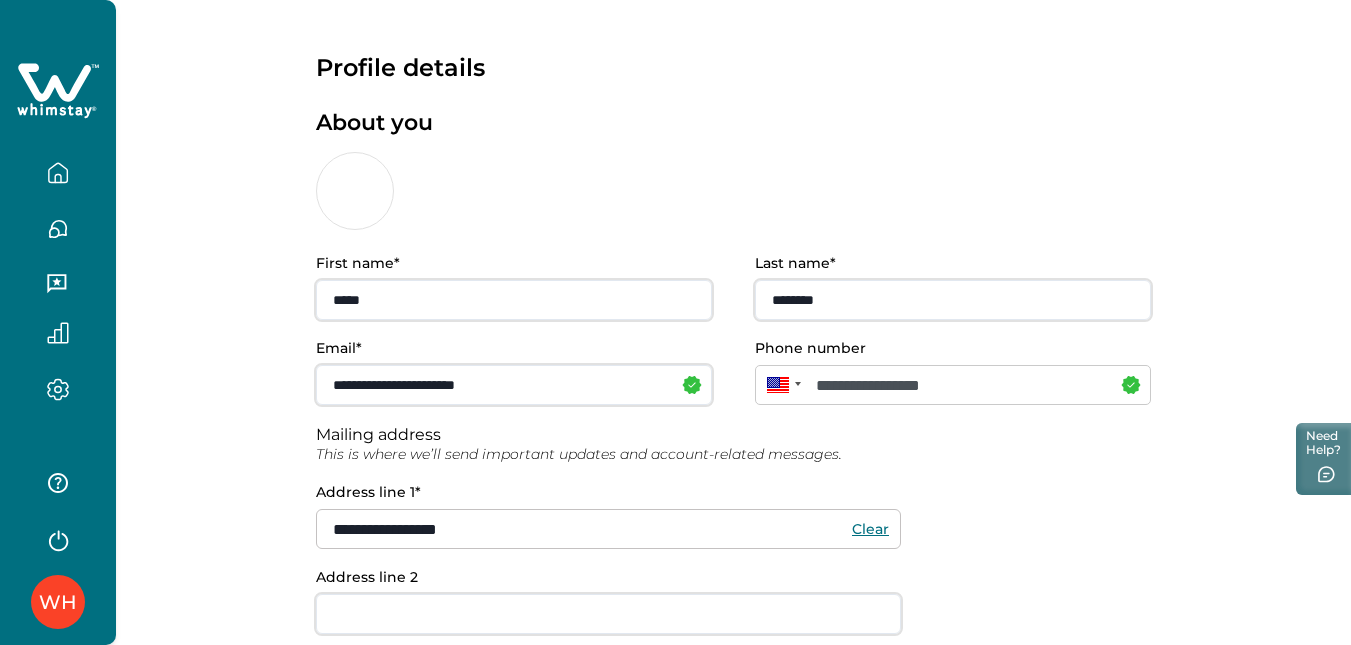 click at bounding box center [355, 191] 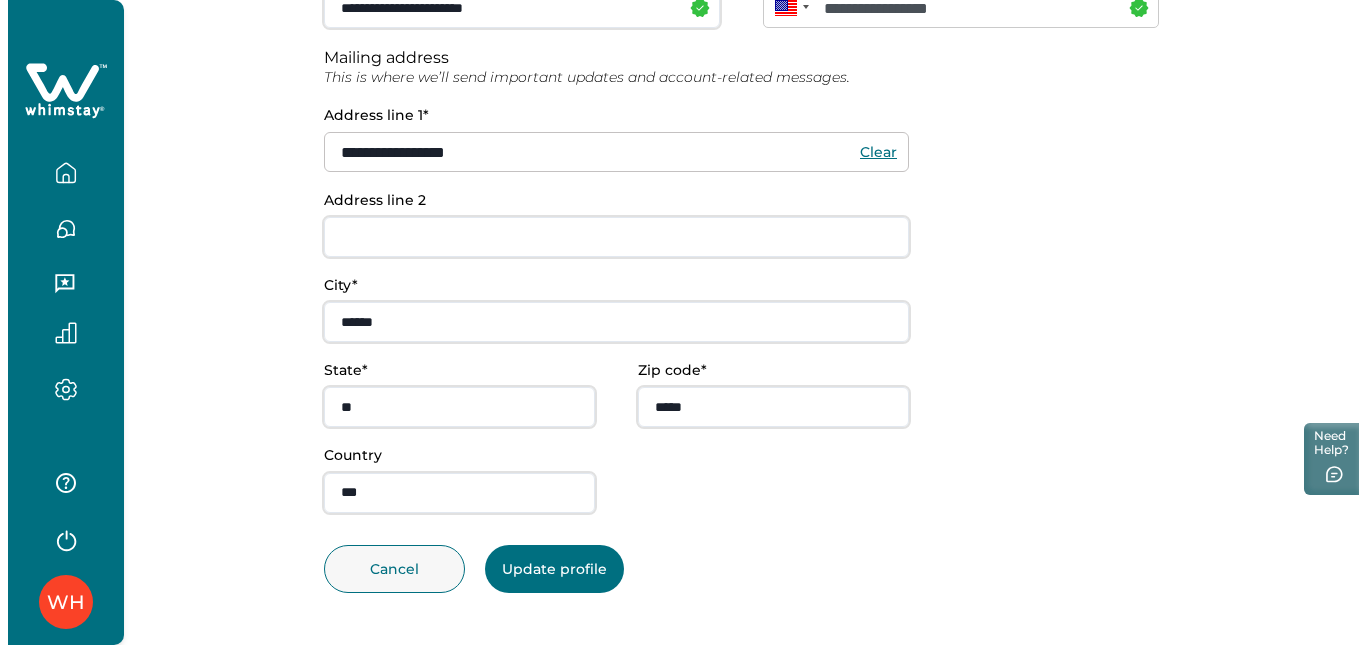 scroll, scrollTop: 0, scrollLeft: 0, axis: both 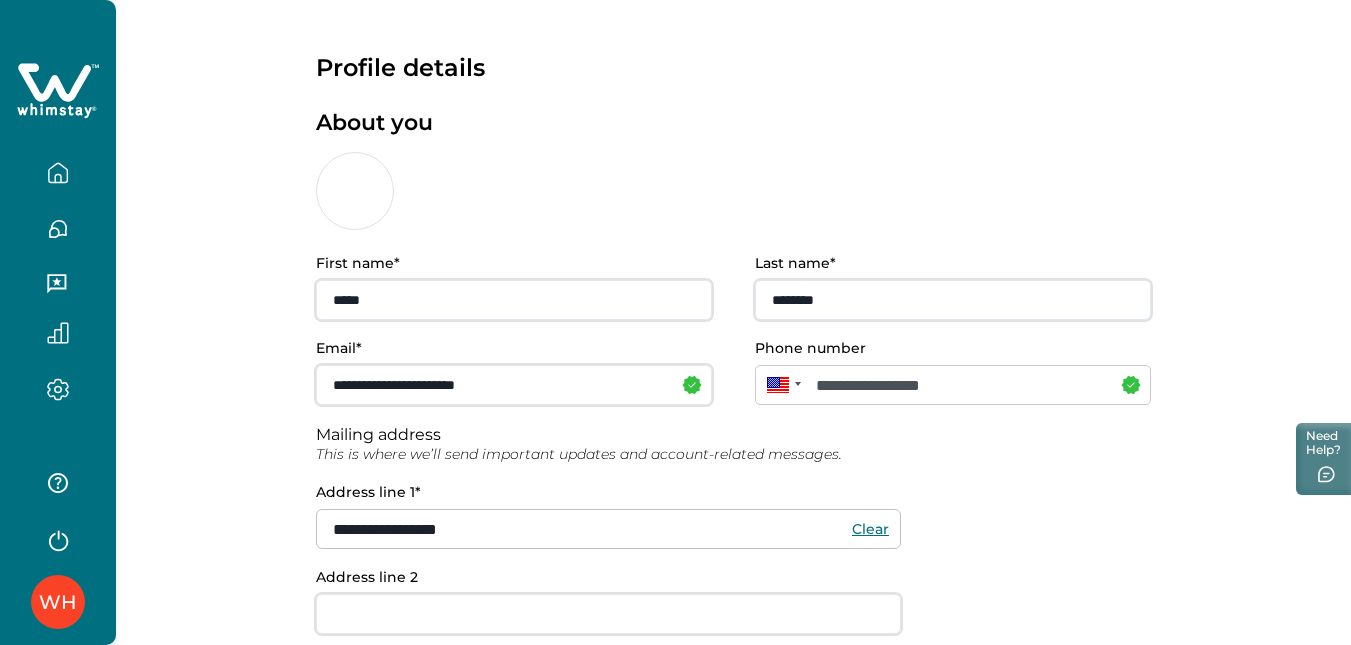 click at bounding box center (355, 191) 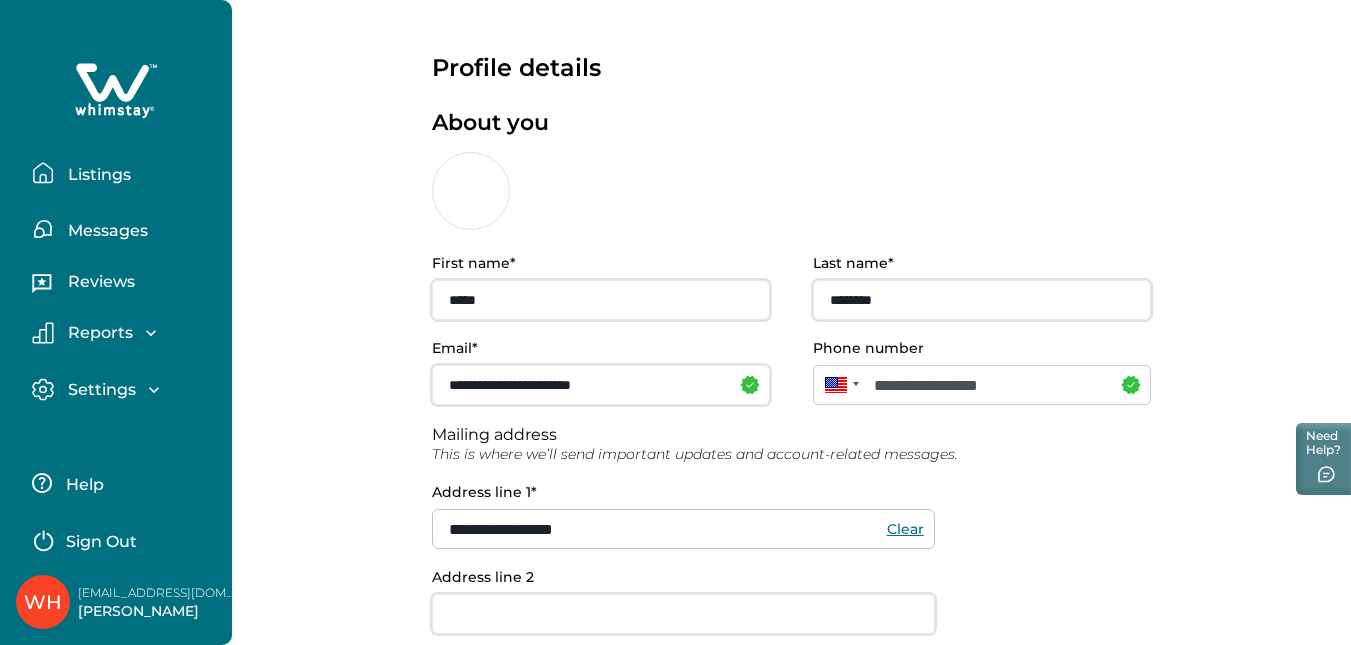 click on "Listings" at bounding box center [96, 175] 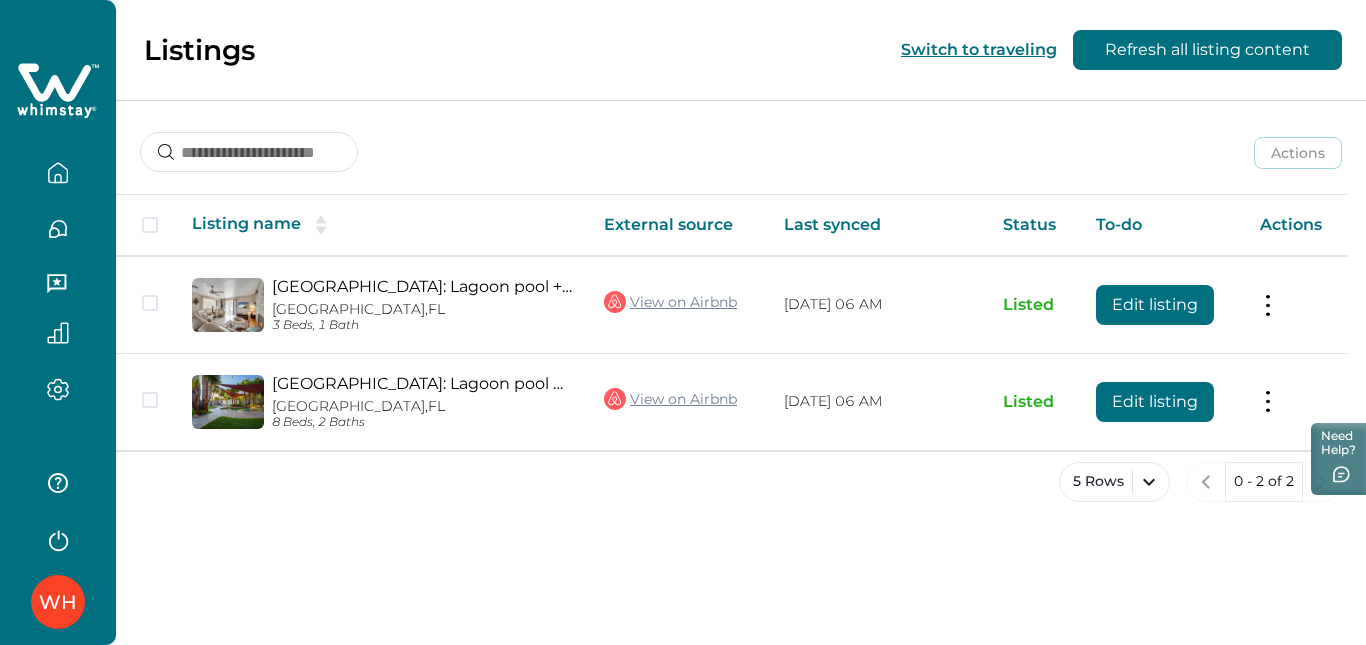 click on "Switch to traveling" at bounding box center [979, 49] 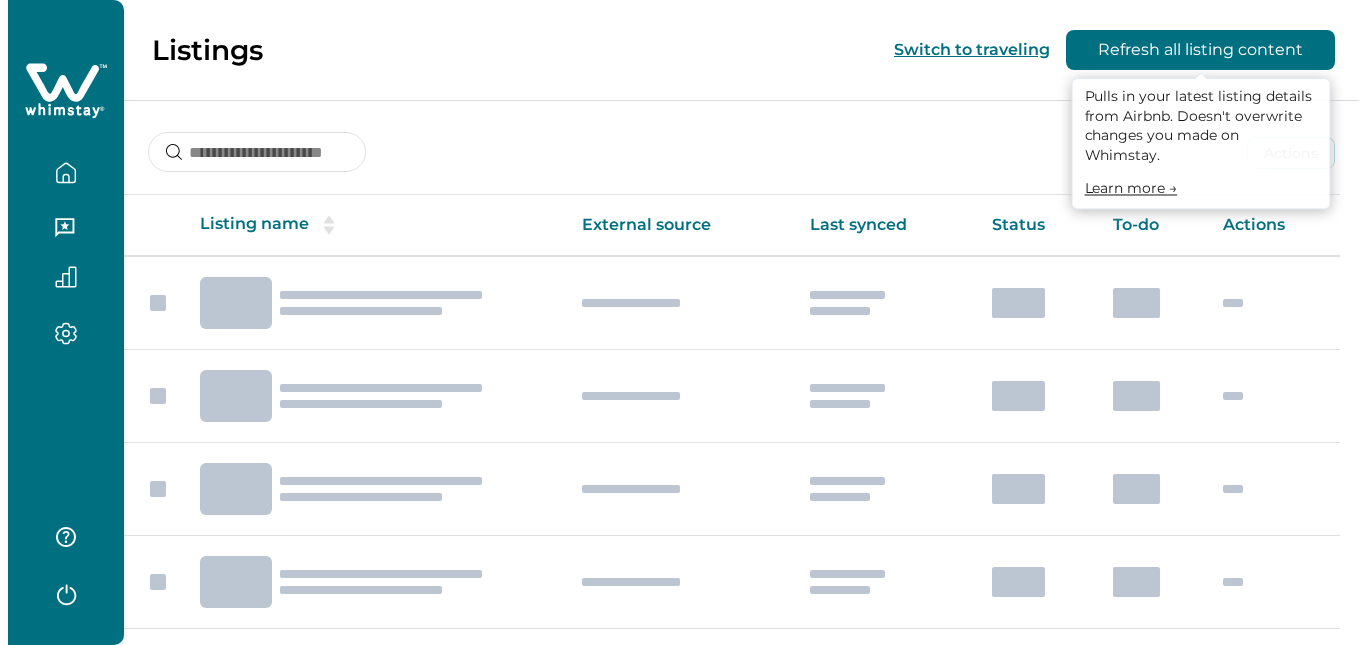 scroll, scrollTop: 0, scrollLeft: 0, axis: both 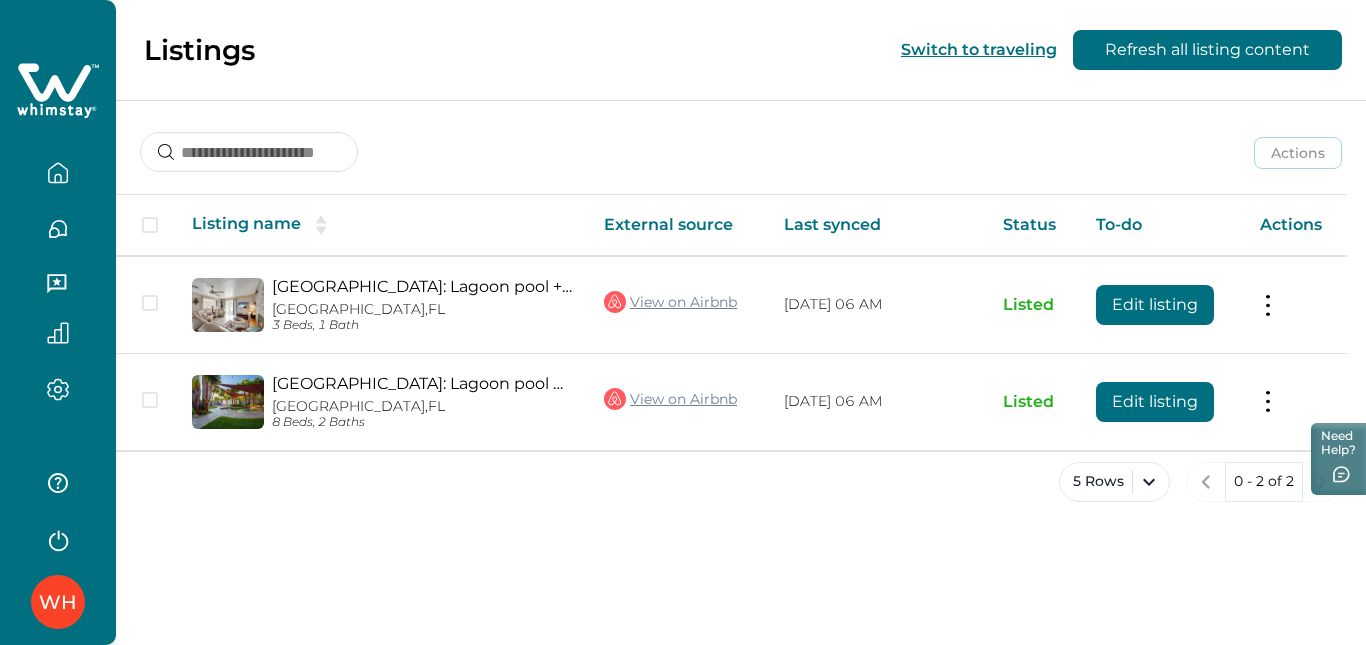 click 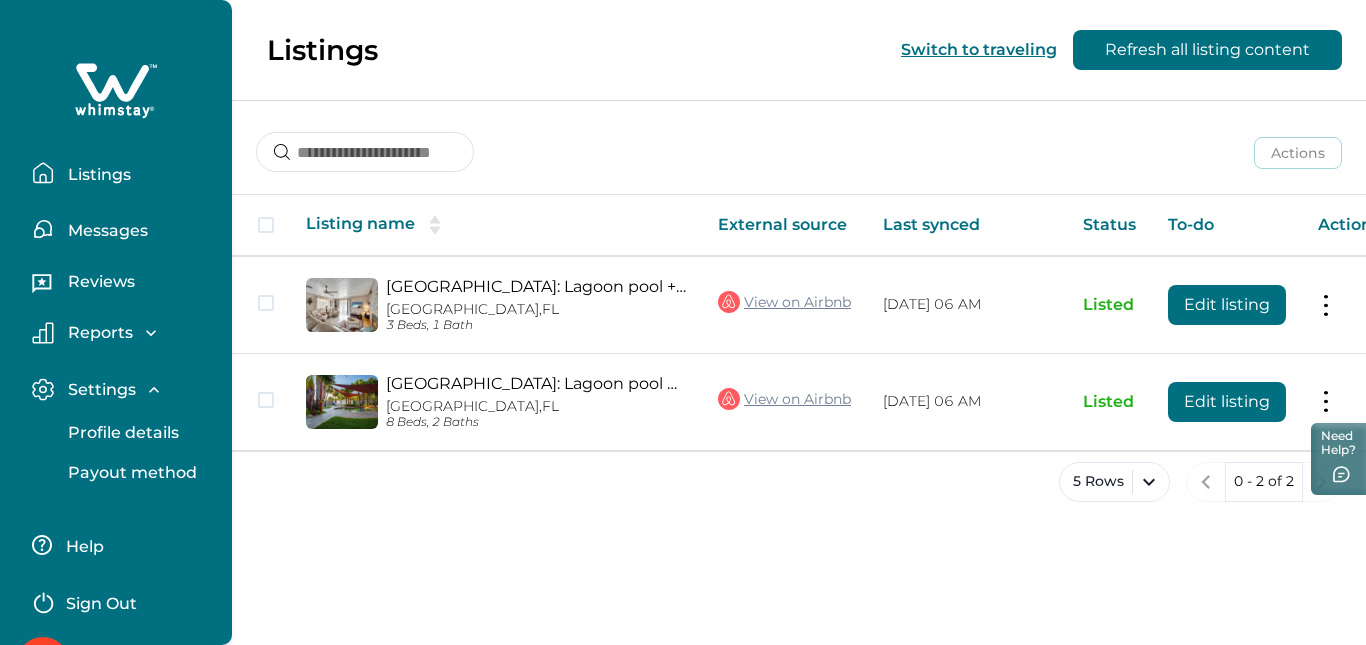 click on "Profile details" at bounding box center [120, 433] 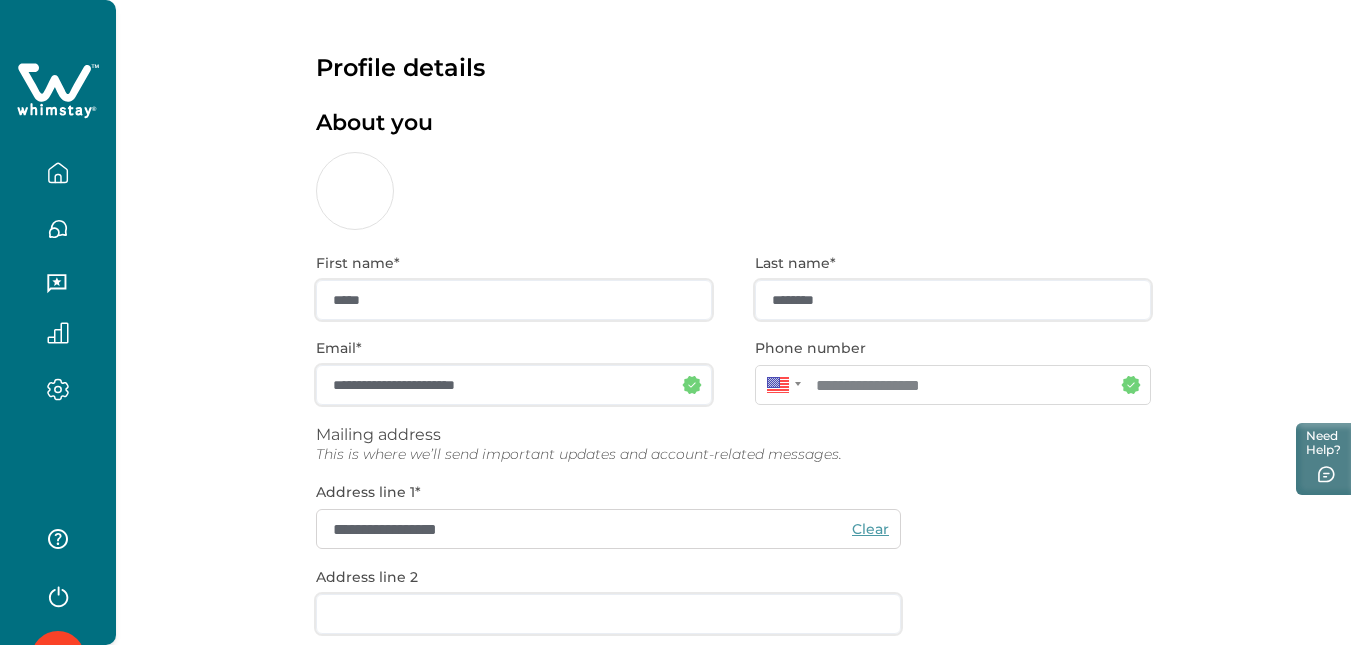 click on "About you" at bounding box center (733, 170) 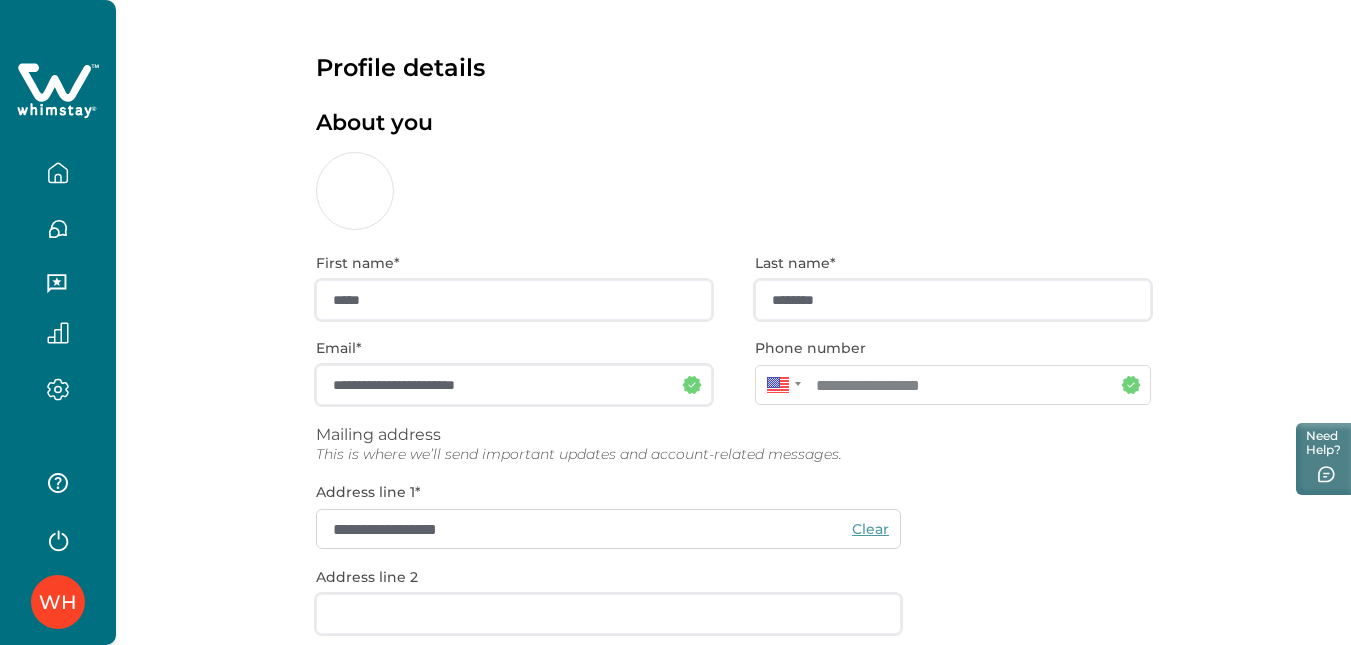 click at bounding box center [355, 191] 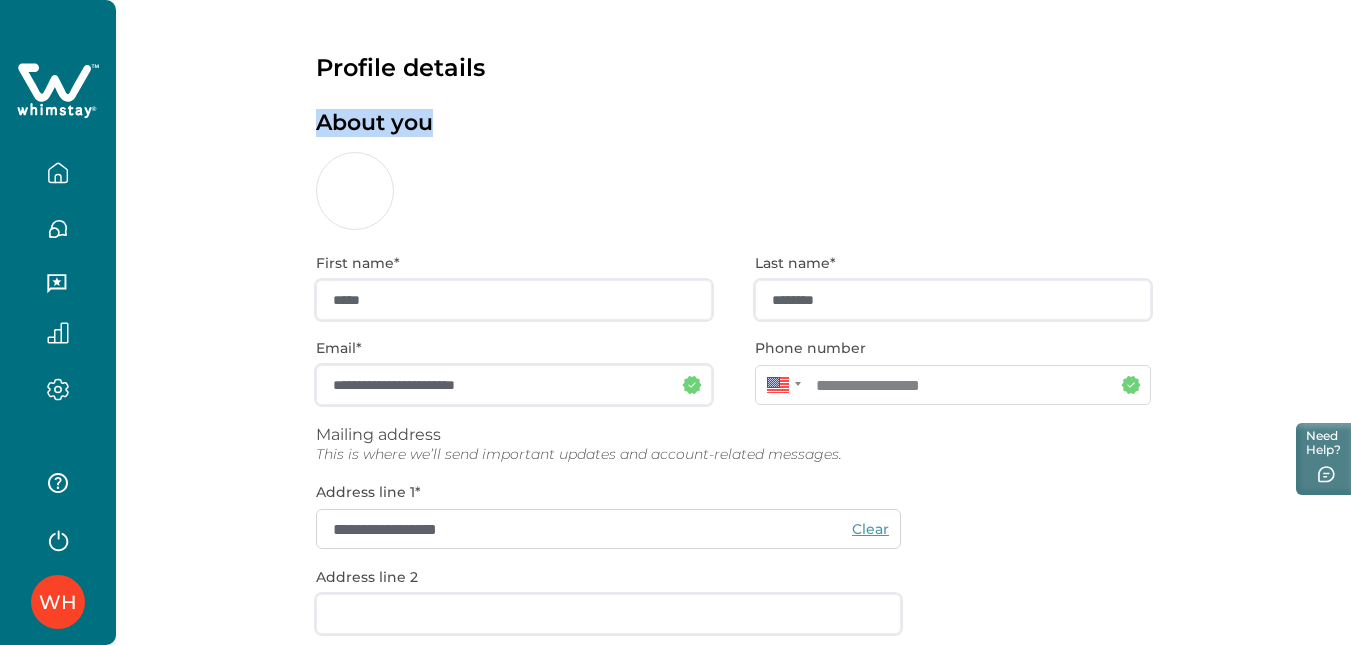 click on "About you" at bounding box center [733, 170] 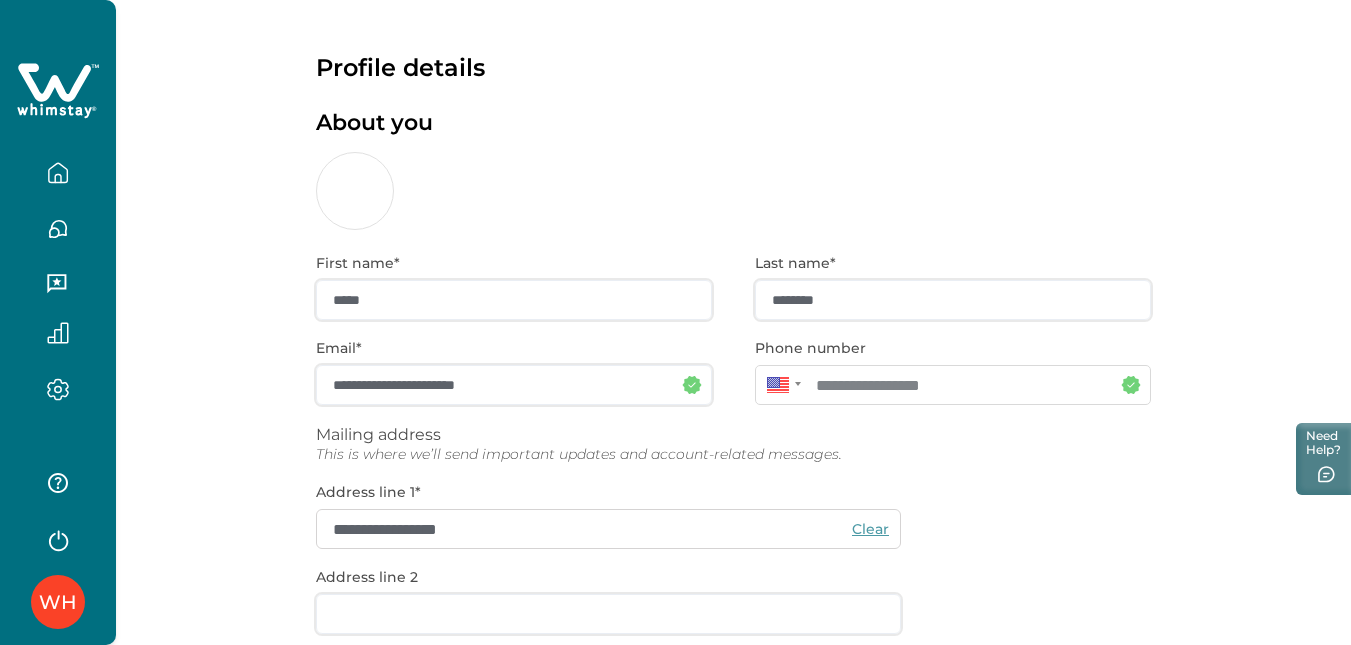 click at bounding box center [355, 191] 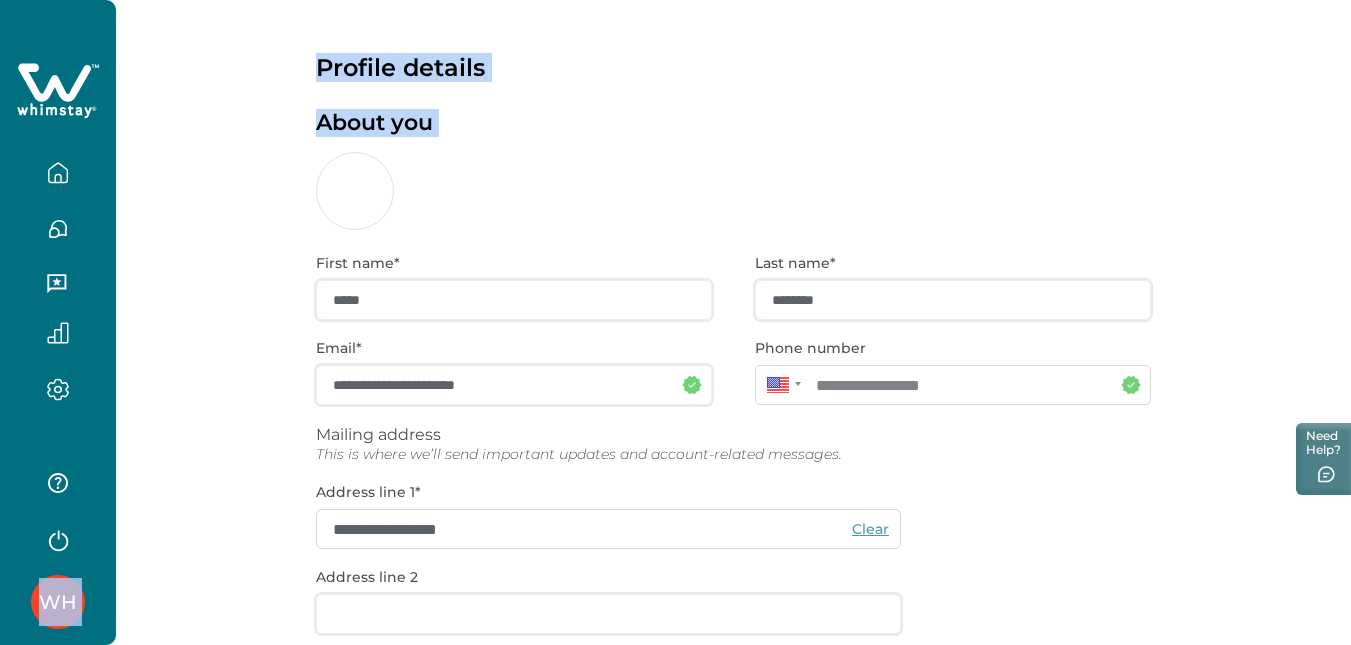 drag, startPoint x: 352, startPoint y: 201, endPoint x: 39, endPoint y: 72, distance: 338.541 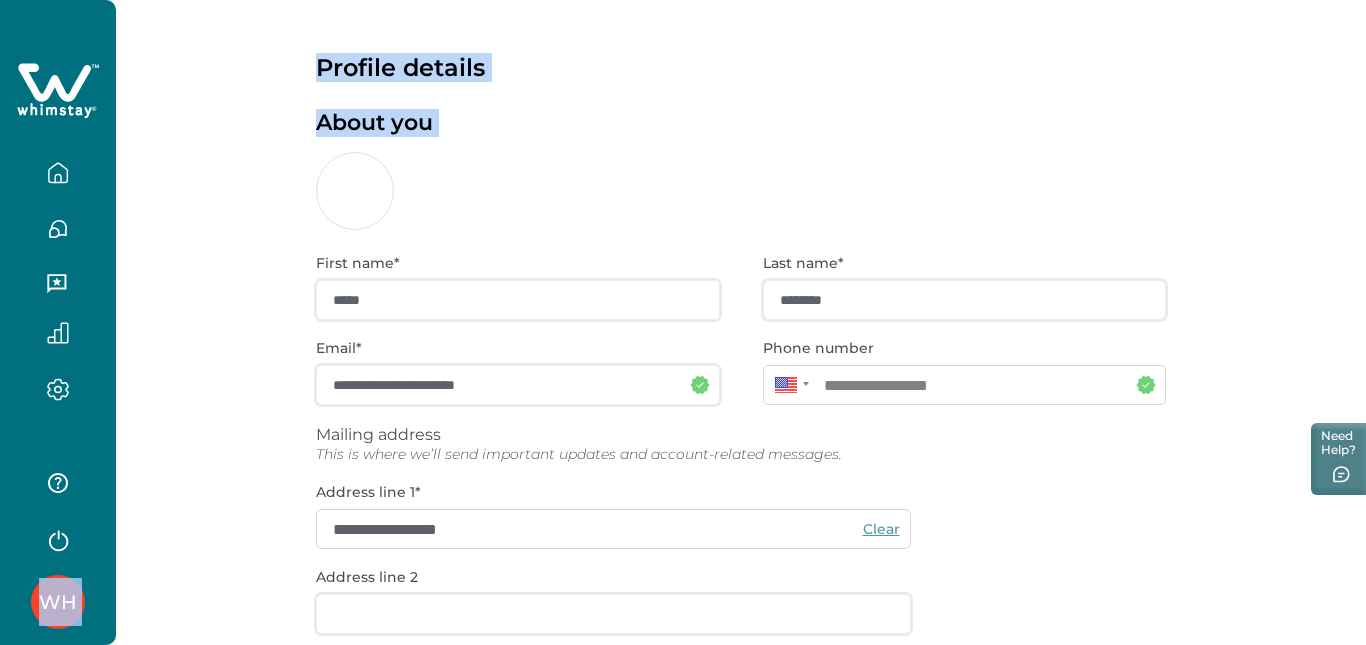 click 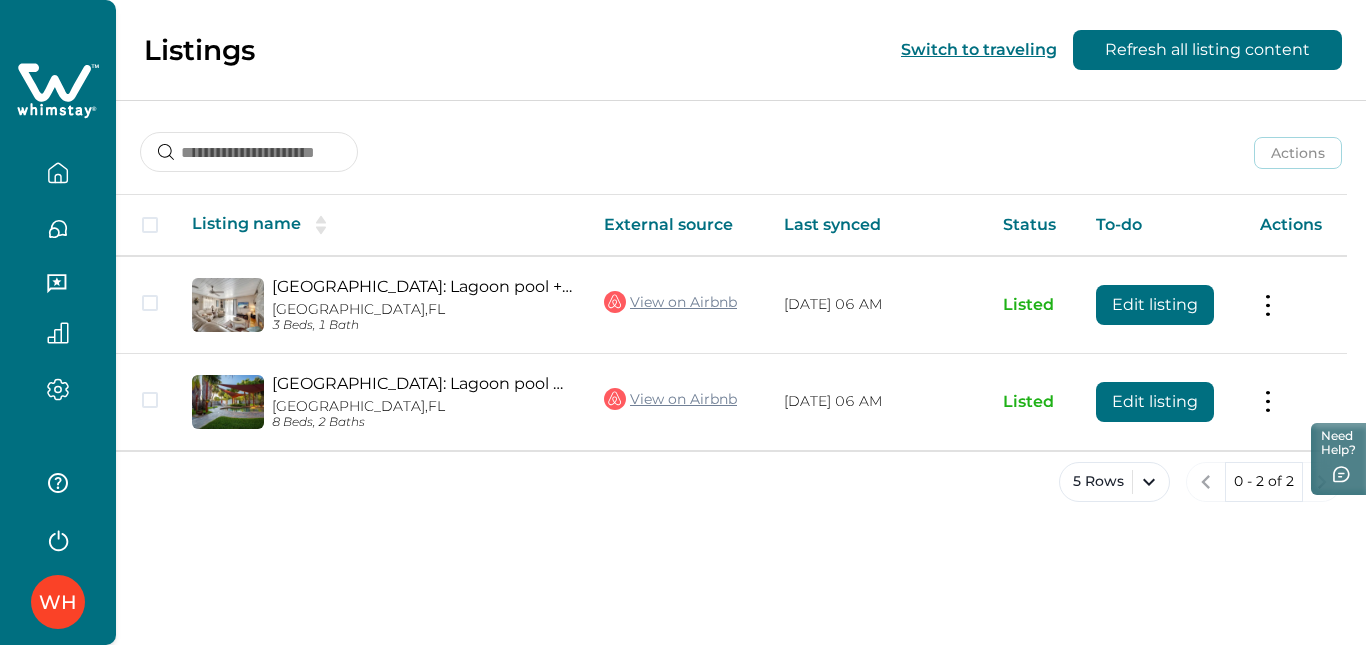 click on "5 Rows 0 - 2 of 2" at bounding box center [741, 498] 